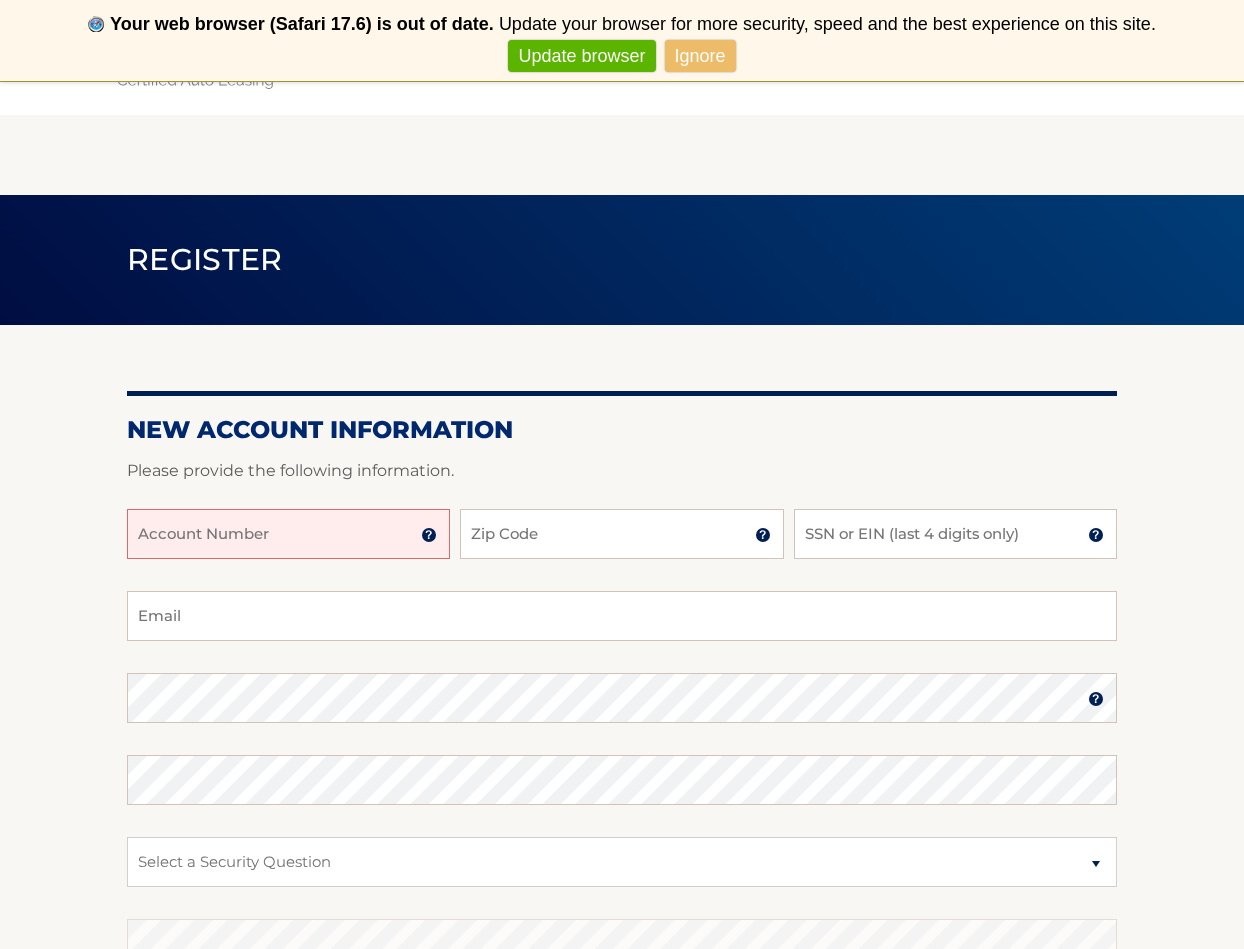 scroll, scrollTop: 0, scrollLeft: 0, axis: both 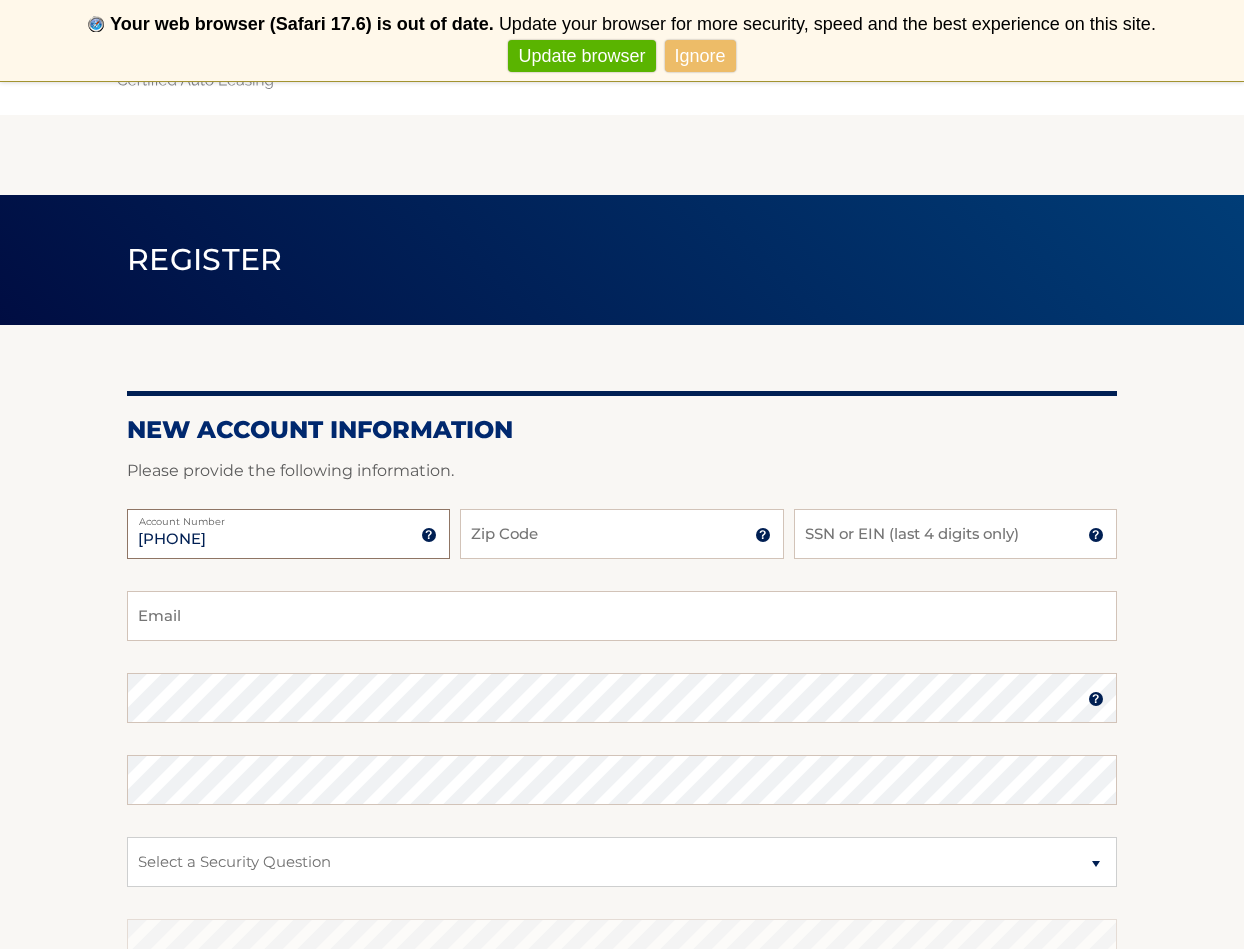 type on "44455972416" 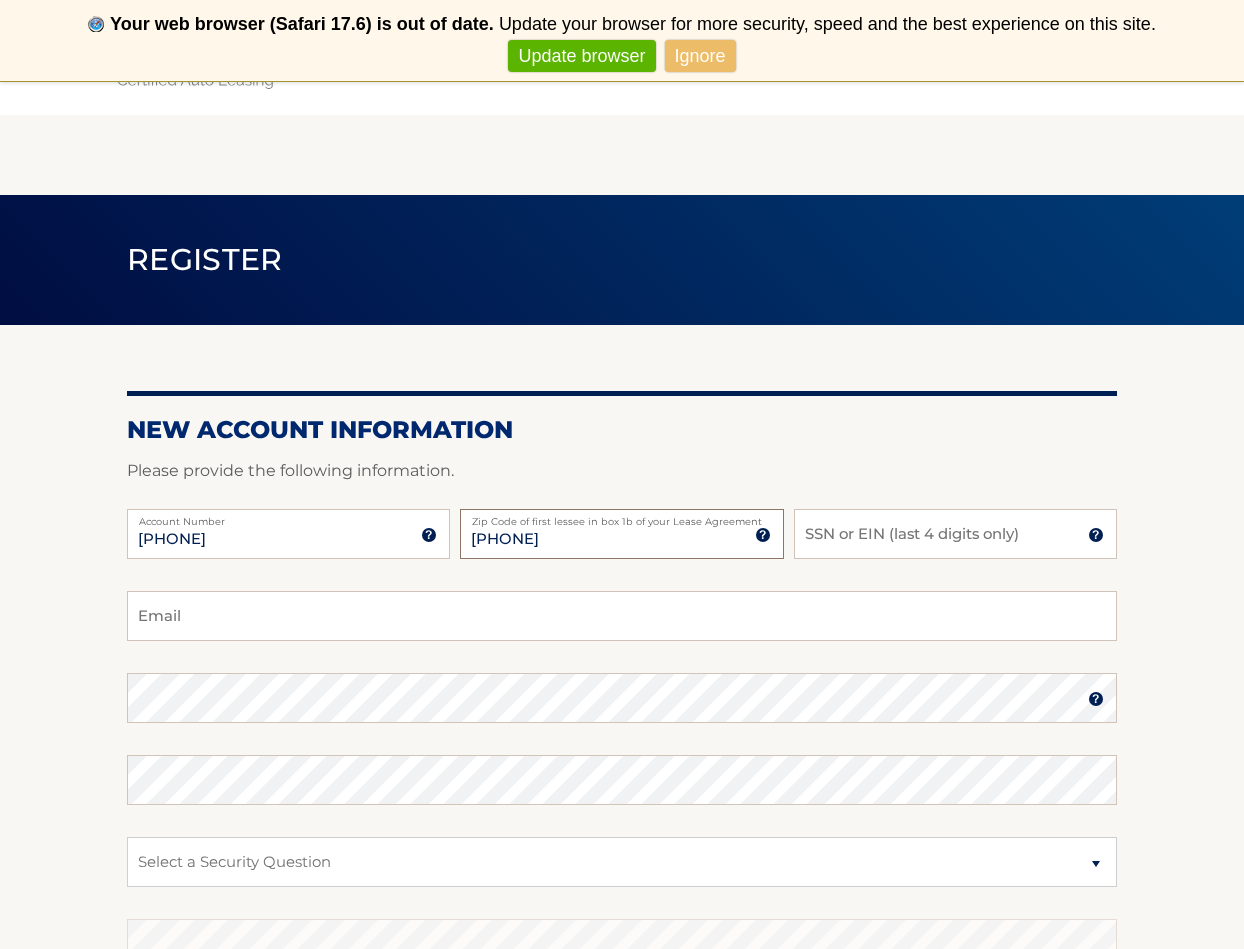 type on "08055" 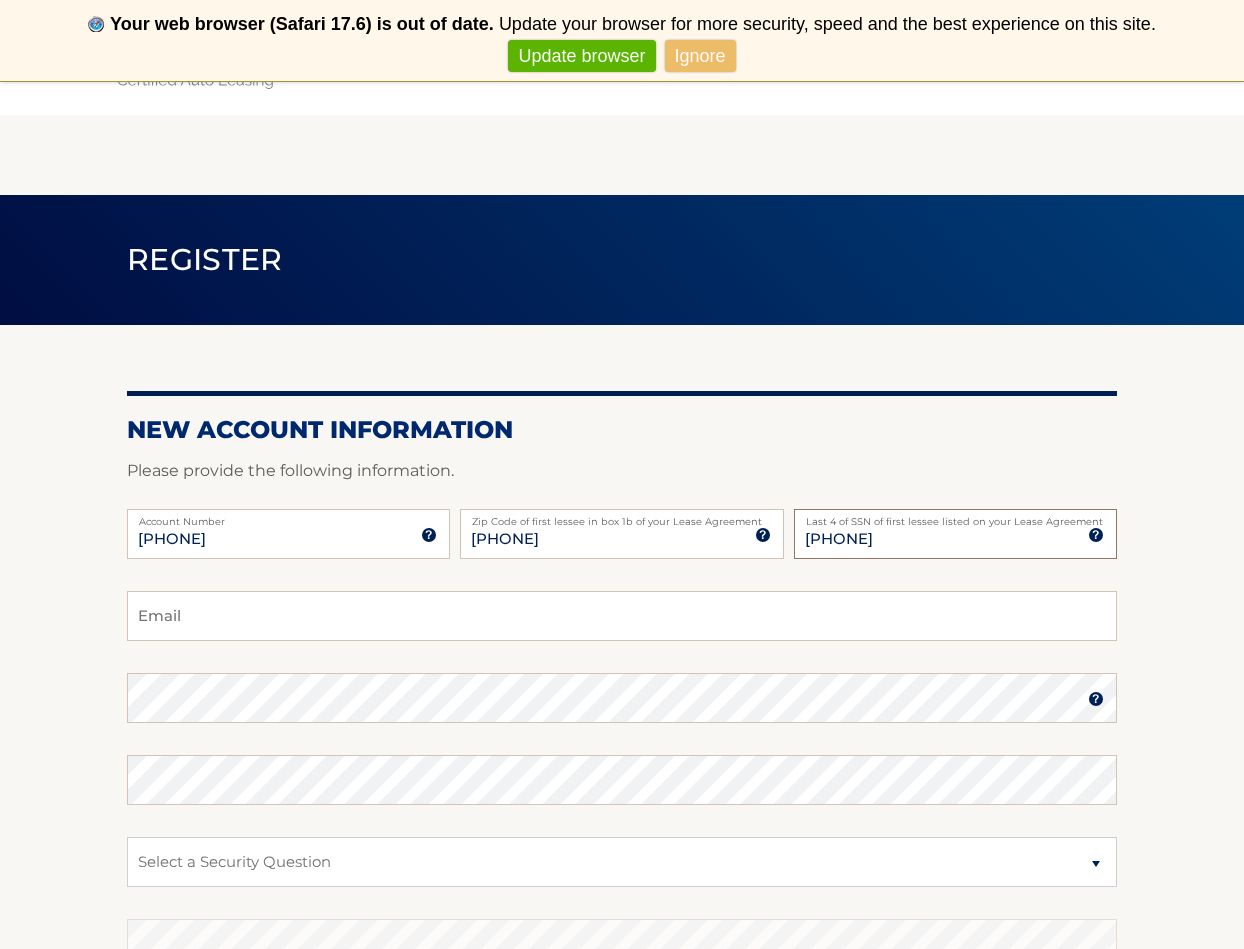 type on "4487" 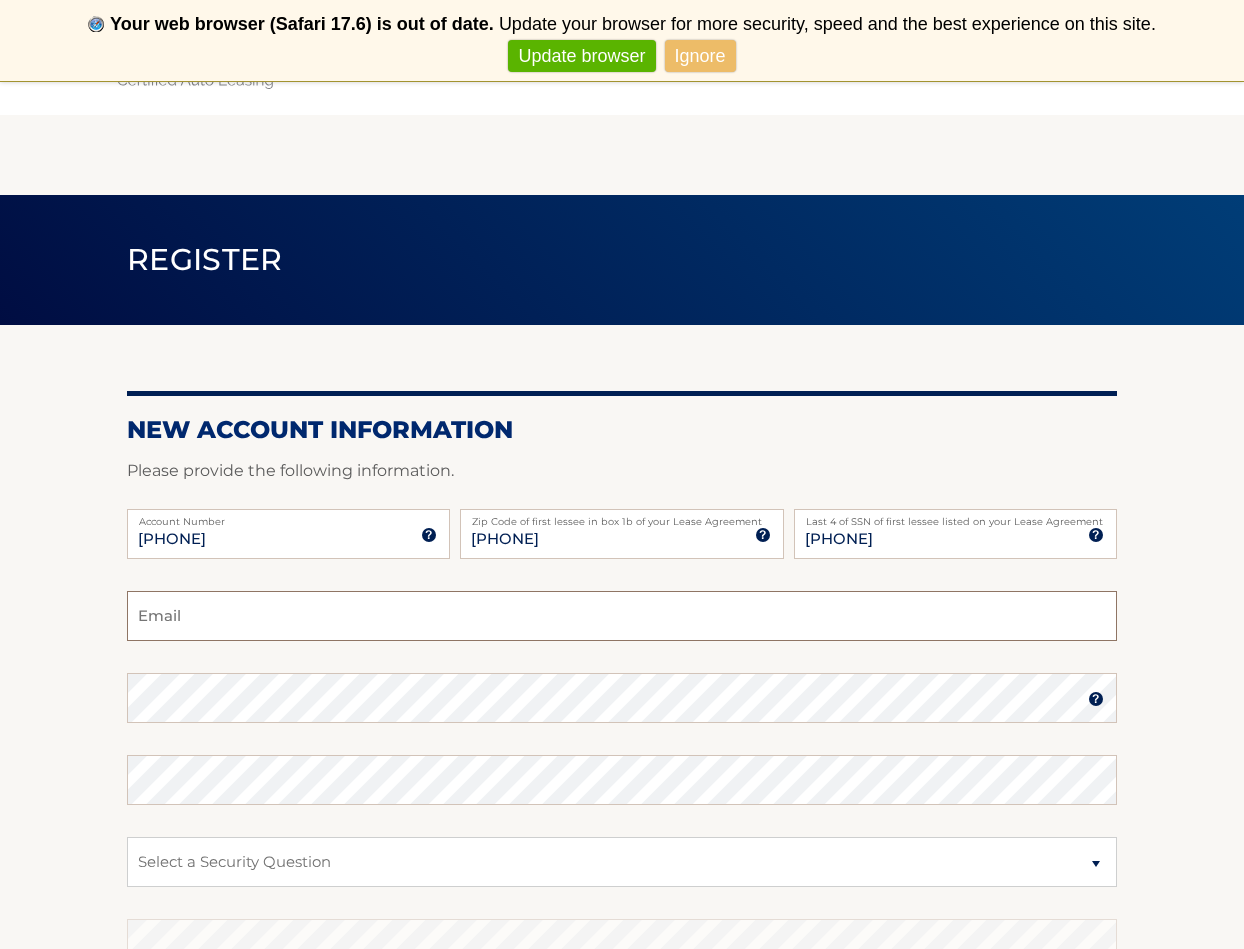 type on "joshmoshen@gmail.com" 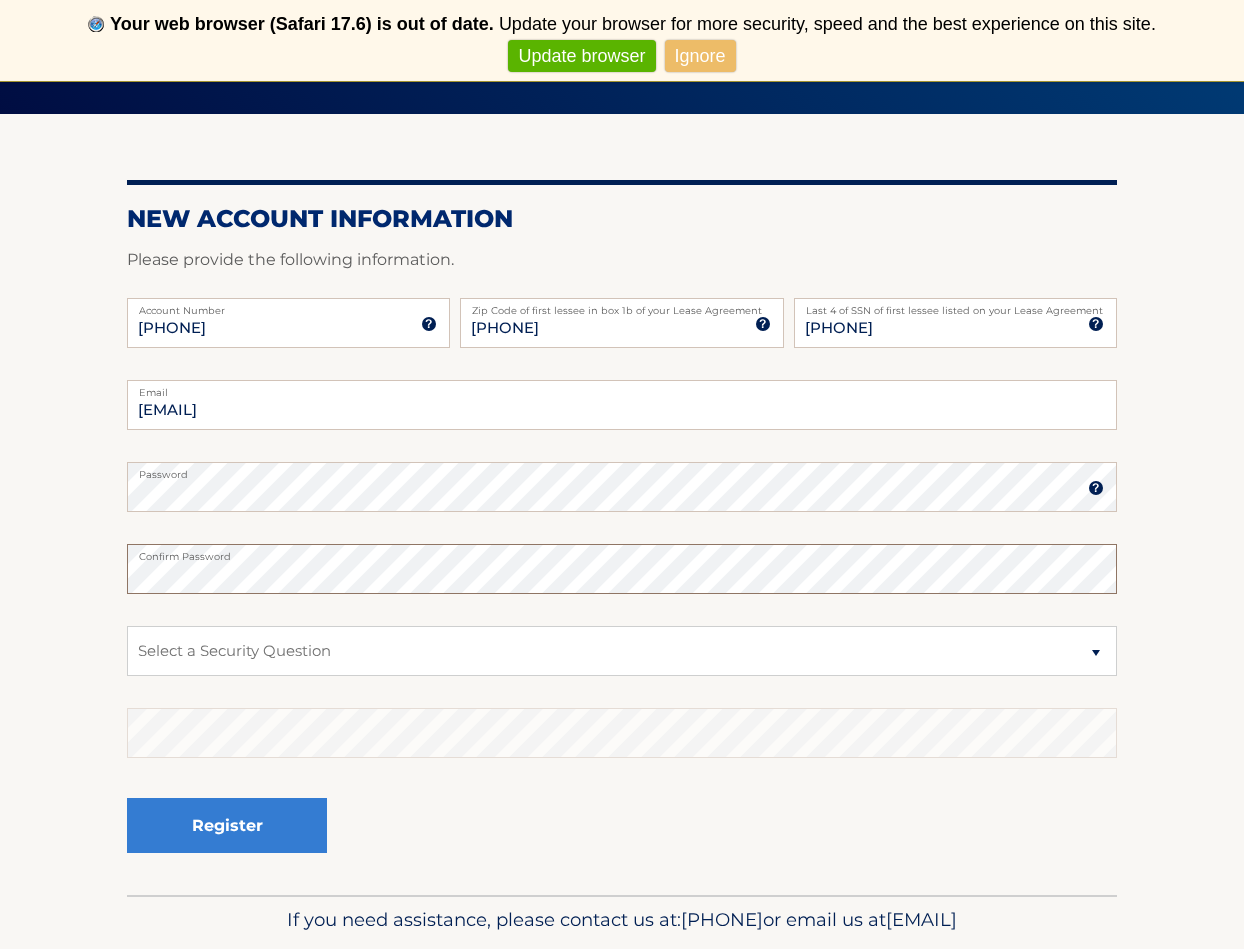 scroll, scrollTop: 212, scrollLeft: 0, axis: vertical 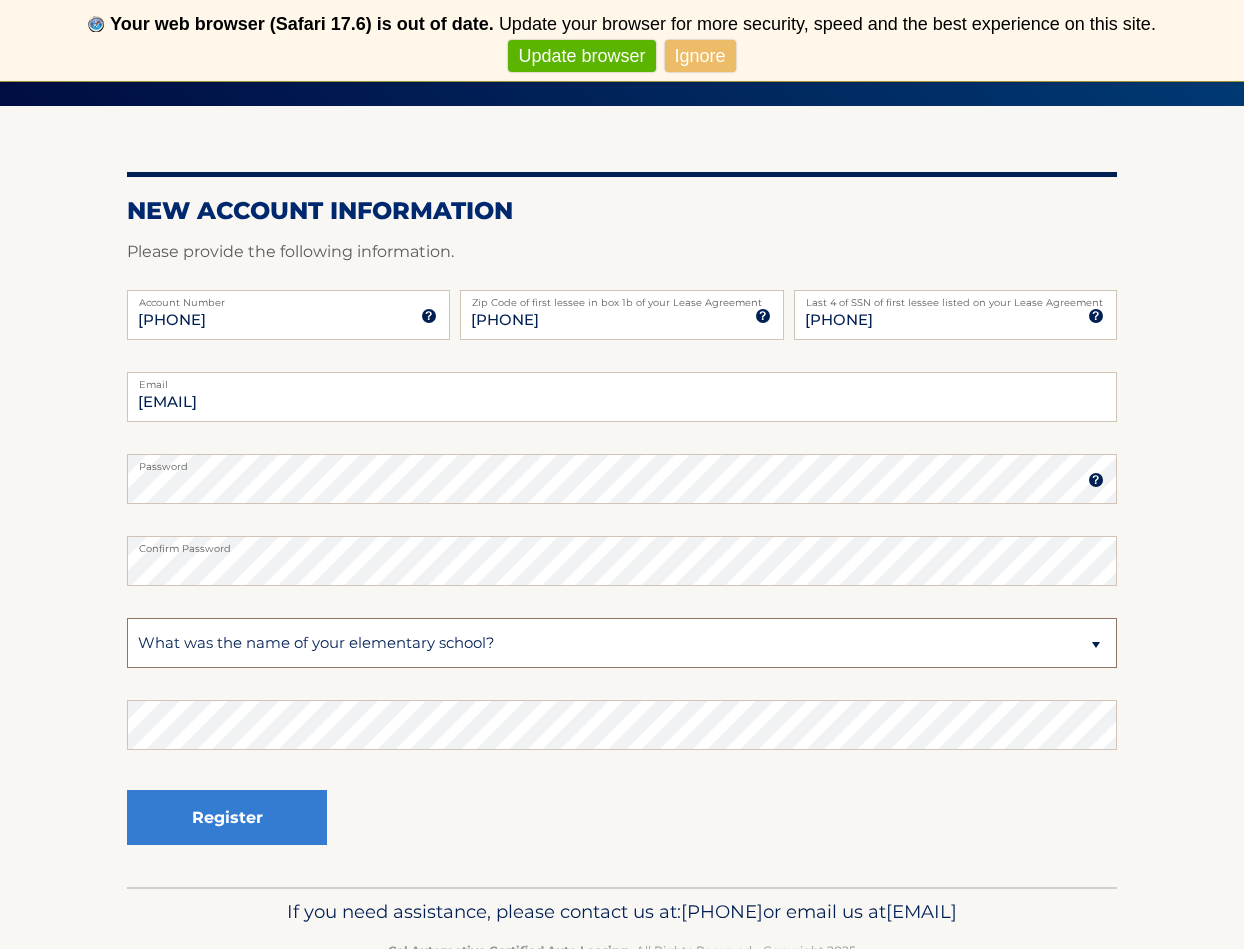 select on "2" 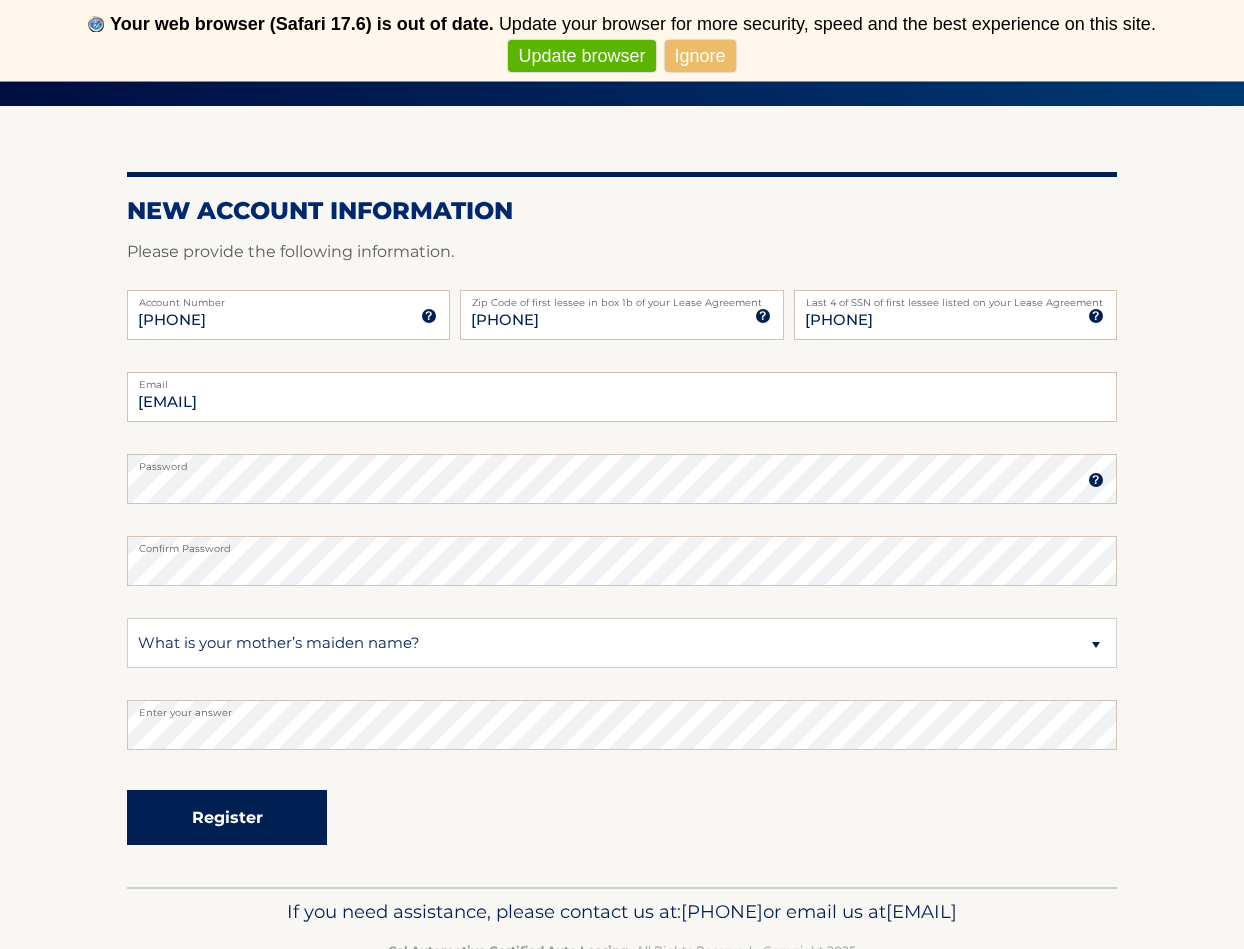 click on "Register" at bounding box center (227, 817) 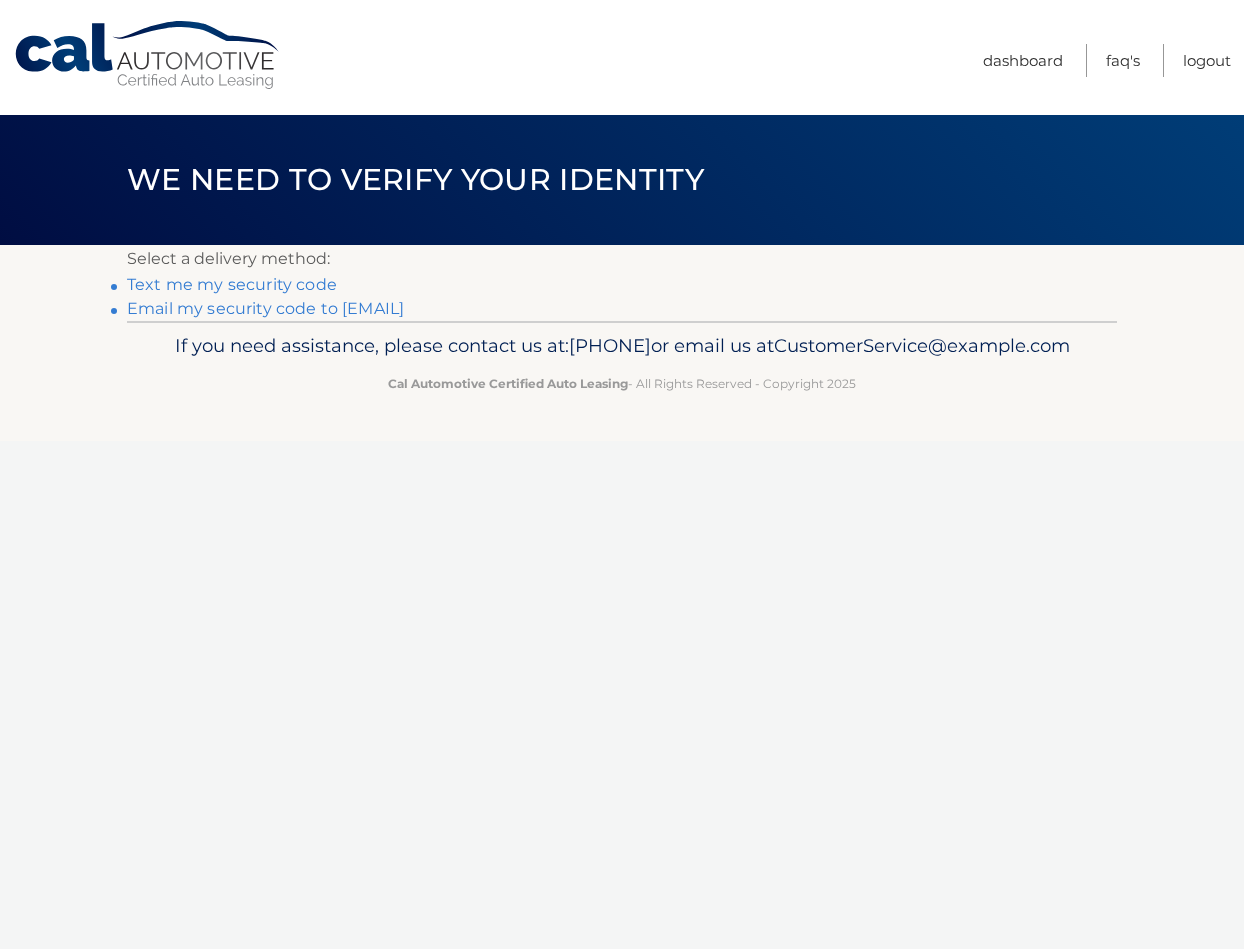 scroll, scrollTop: 0, scrollLeft: 0, axis: both 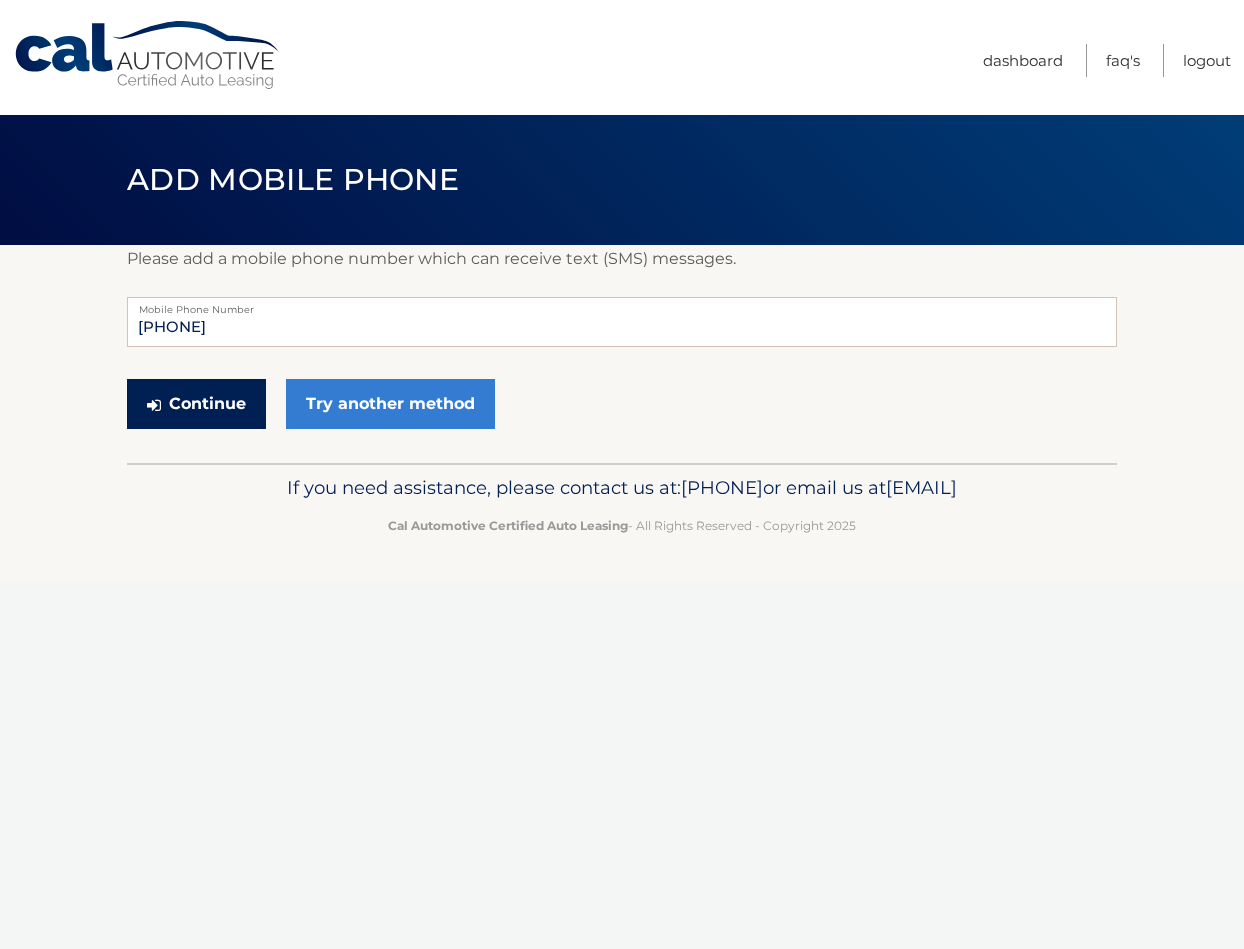 click on "Continue" at bounding box center (196, 404) 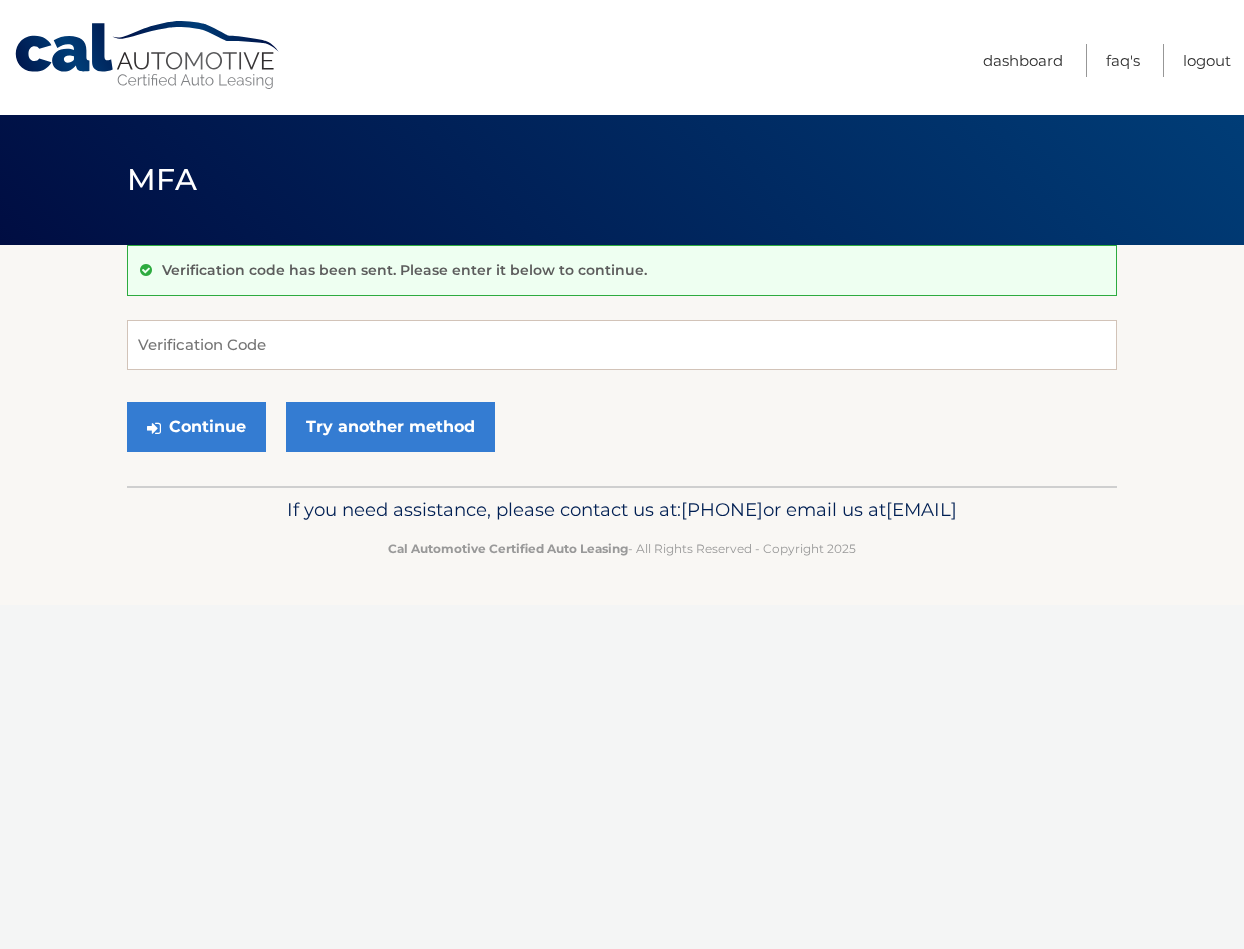 scroll, scrollTop: 0, scrollLeft: 0, axis: both 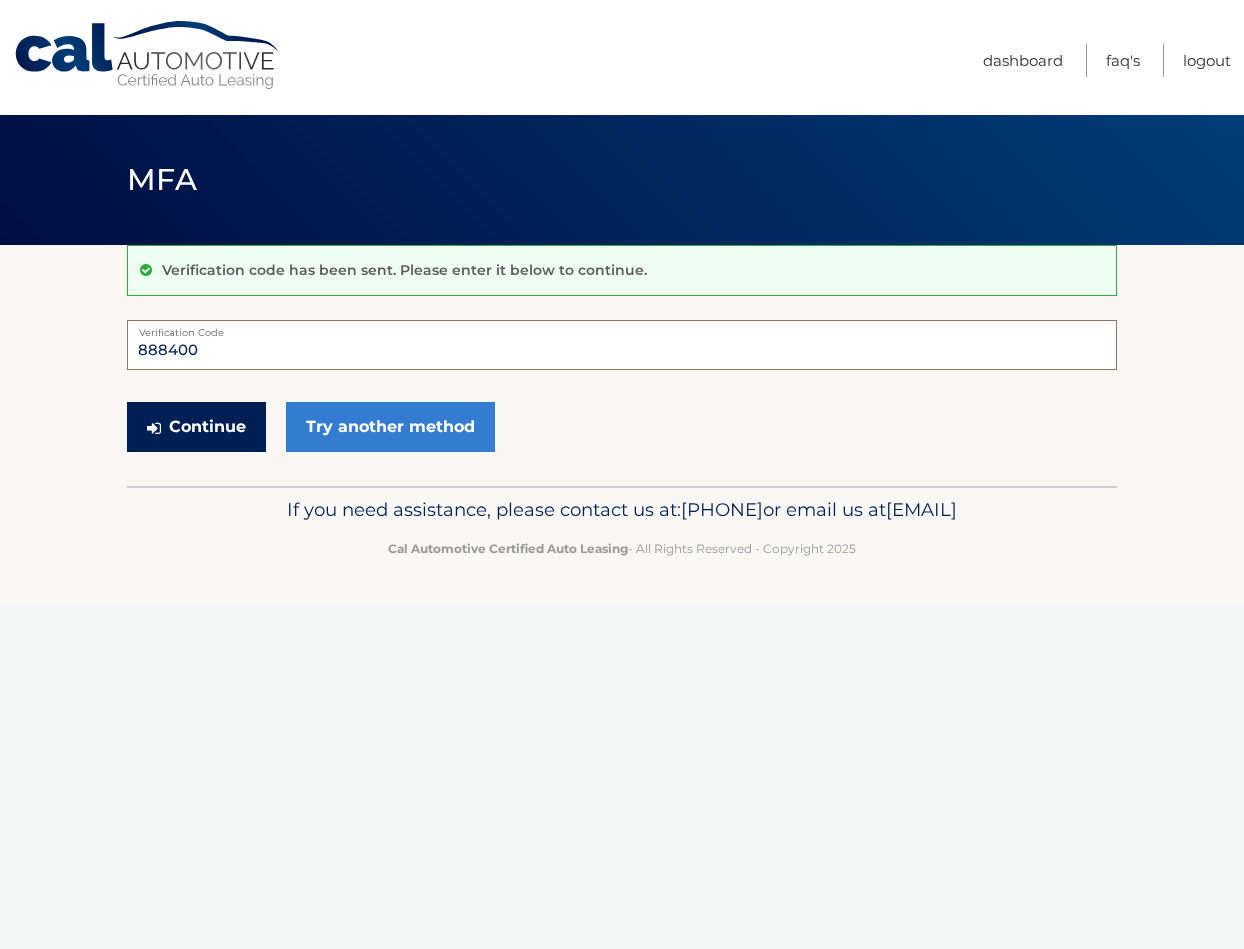 type on "888400" 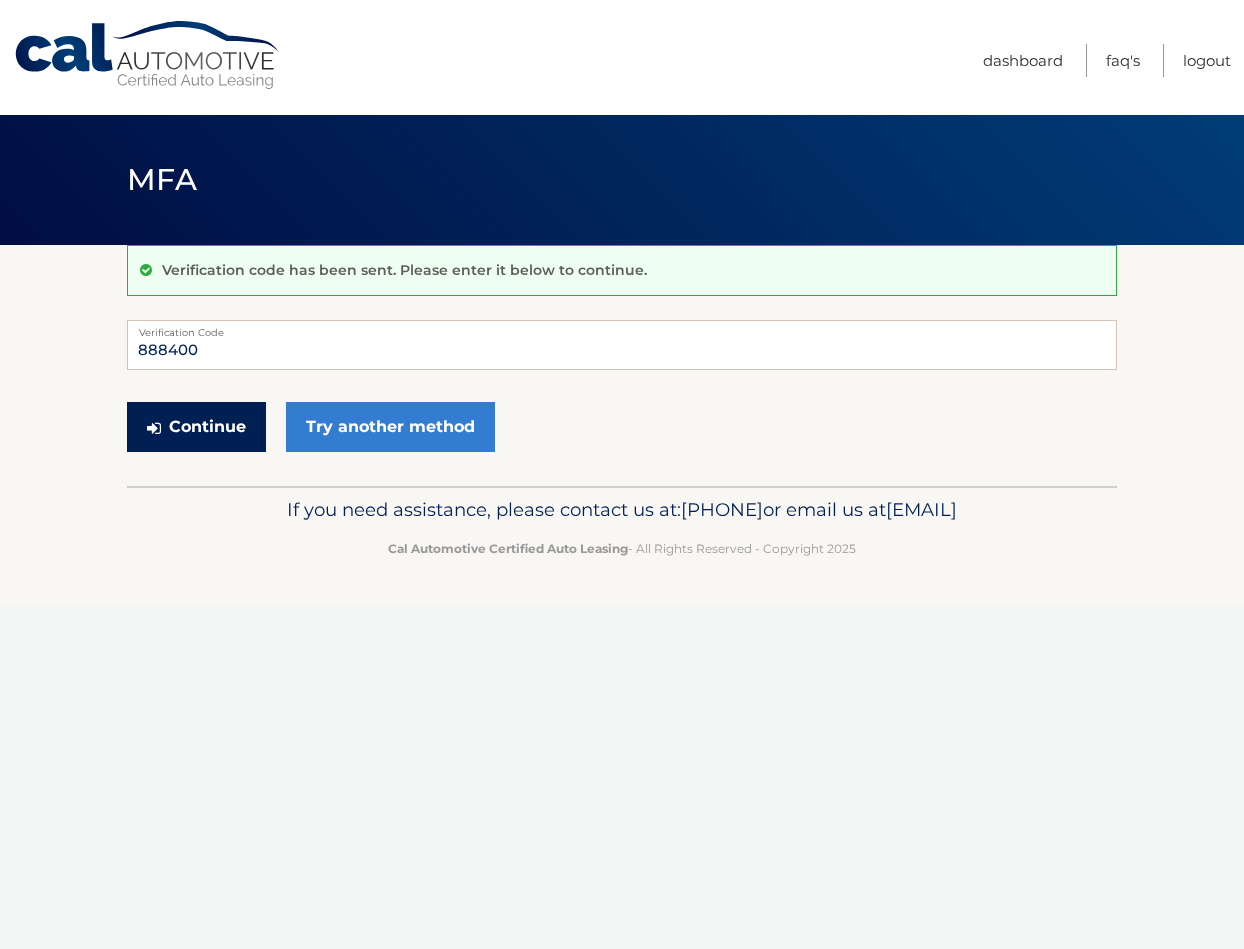 click on "Continue" at bounding box center [196, 427] 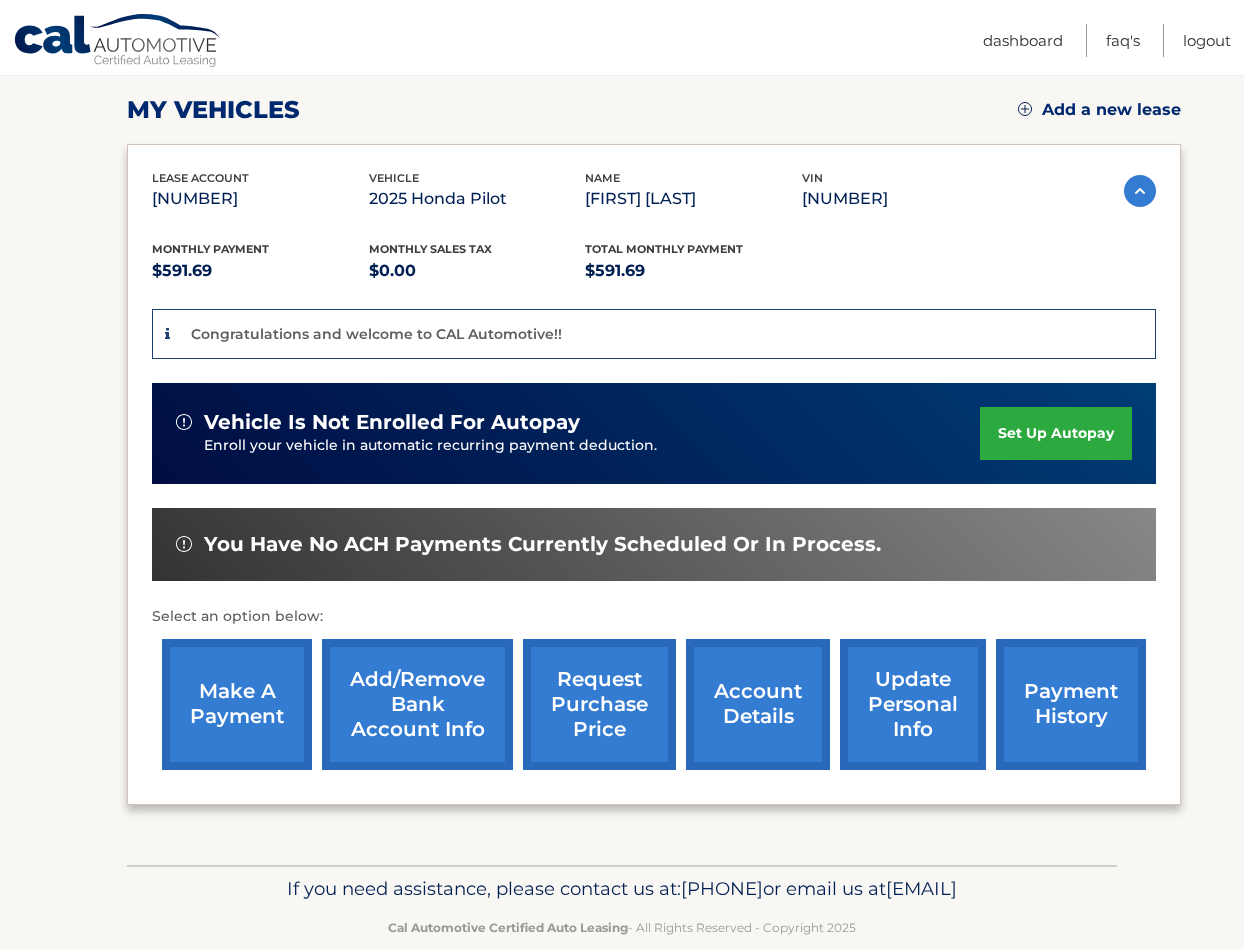 scroll, scrollTop: 291, scrollLeft: 0, axis: vertical 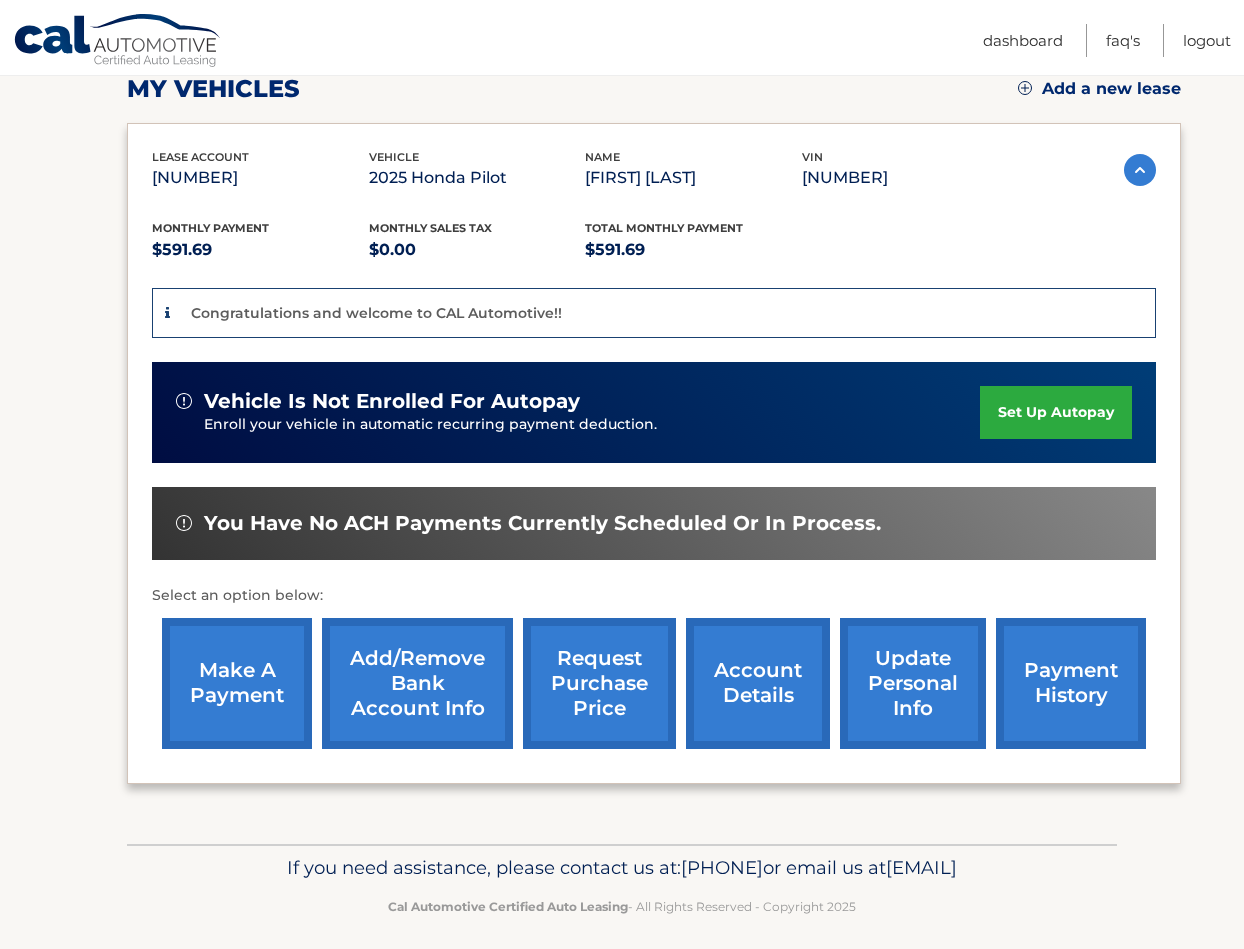 click on "set up autopay" at bounding box center (1056, 412) 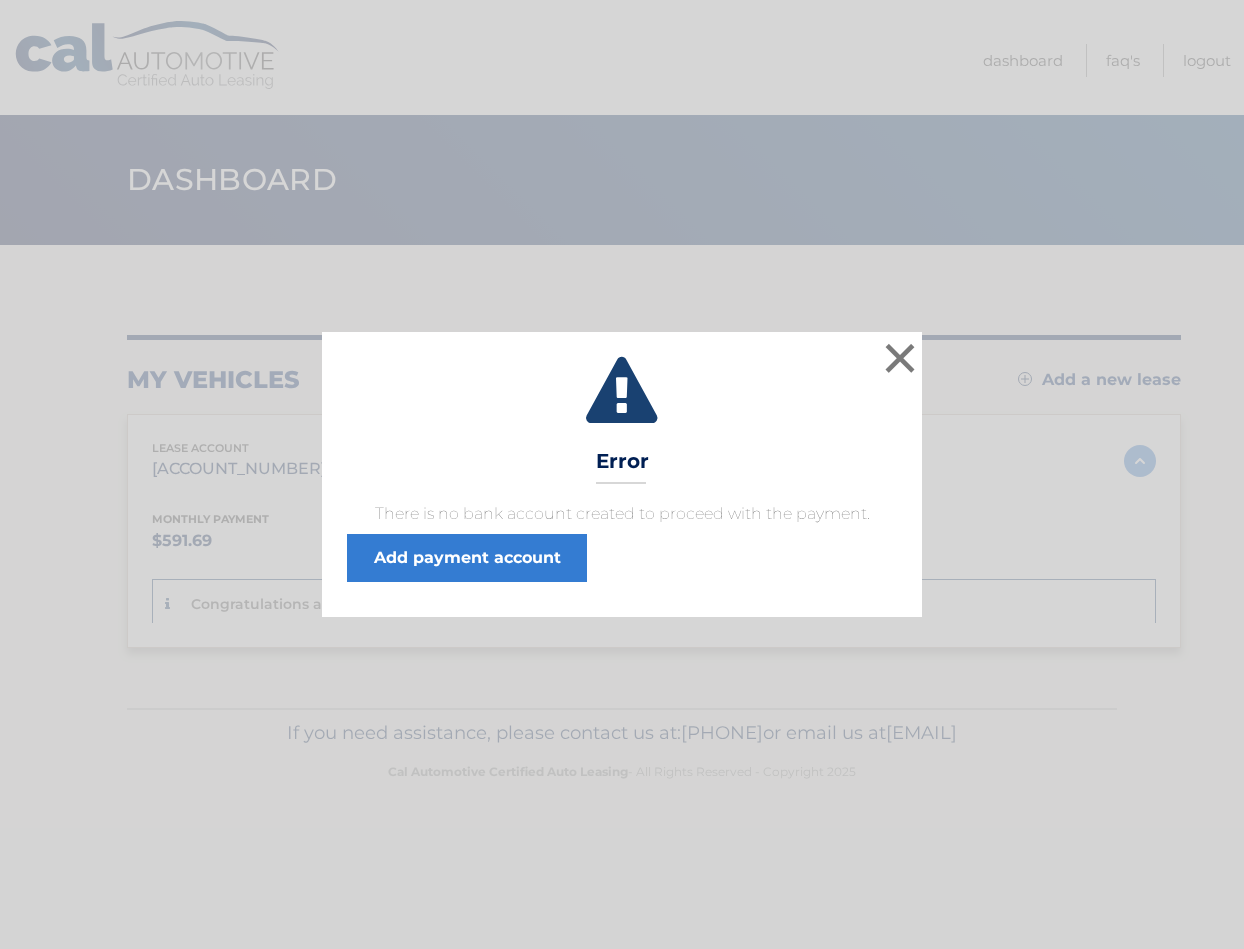 scroll, scrollTop: 0, scrollLeft: 0, axis: both 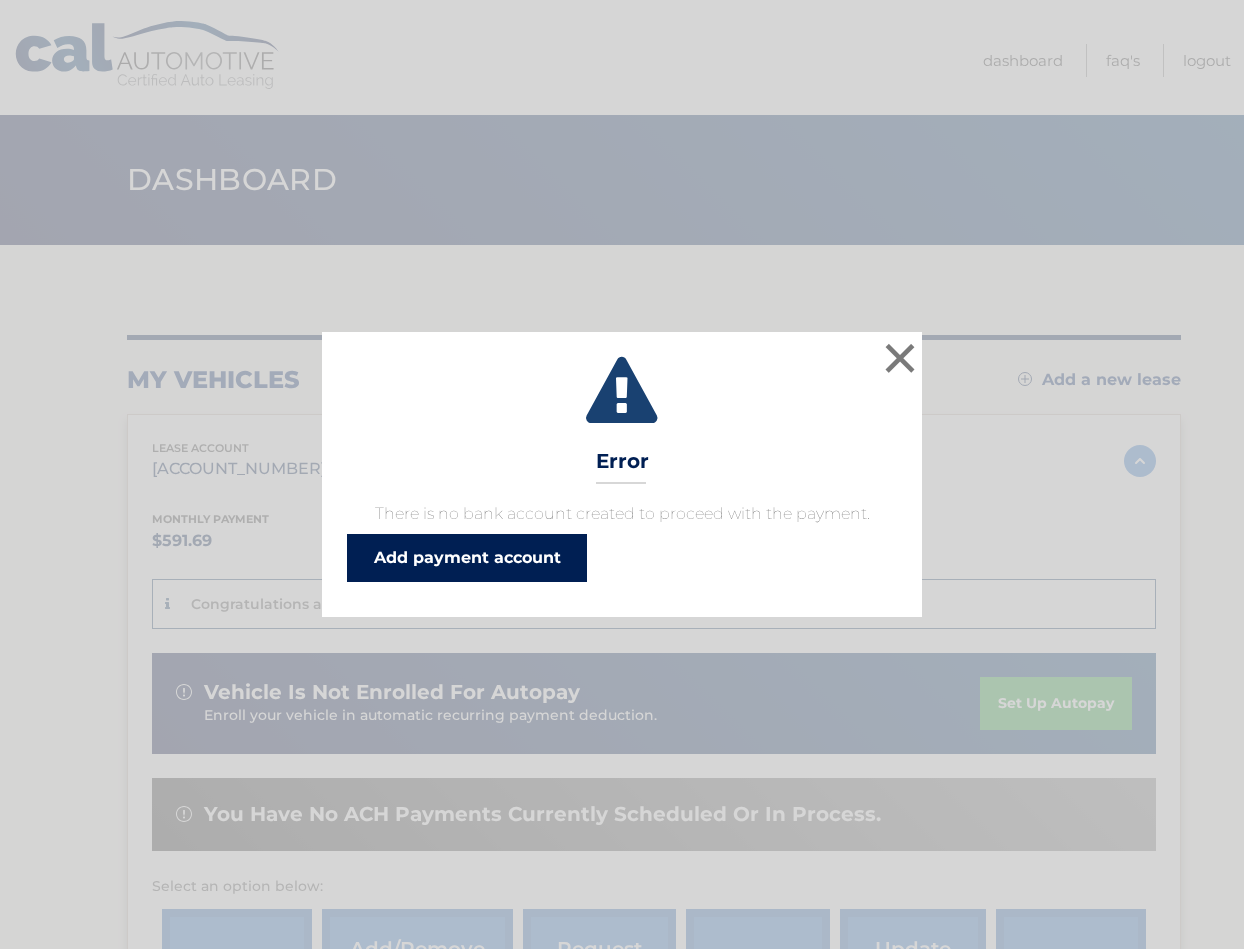 click on "Add payment account" at bounding box center [467, 558] 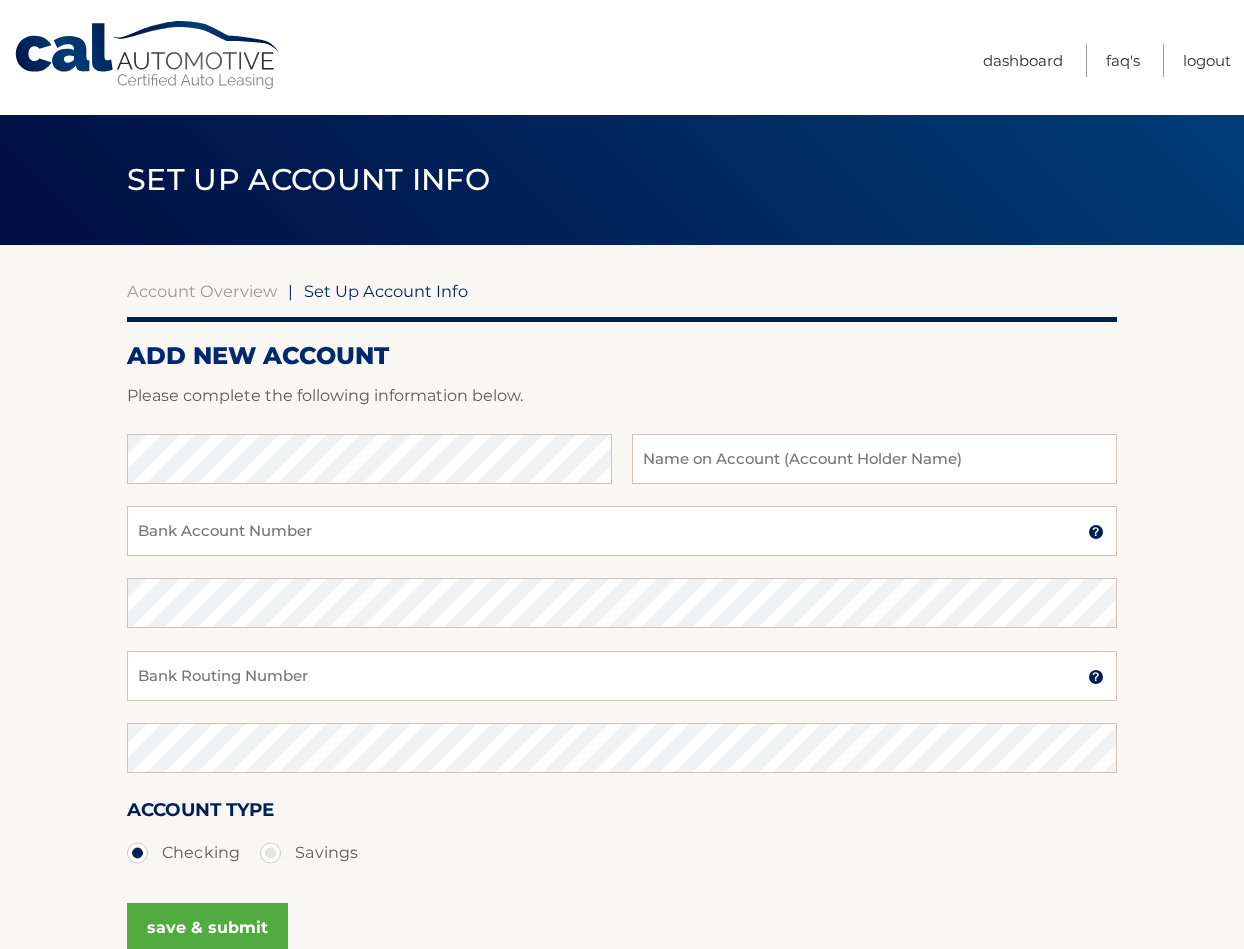scroll, scrollTop: 0, scrollLeft: 0, axis: both 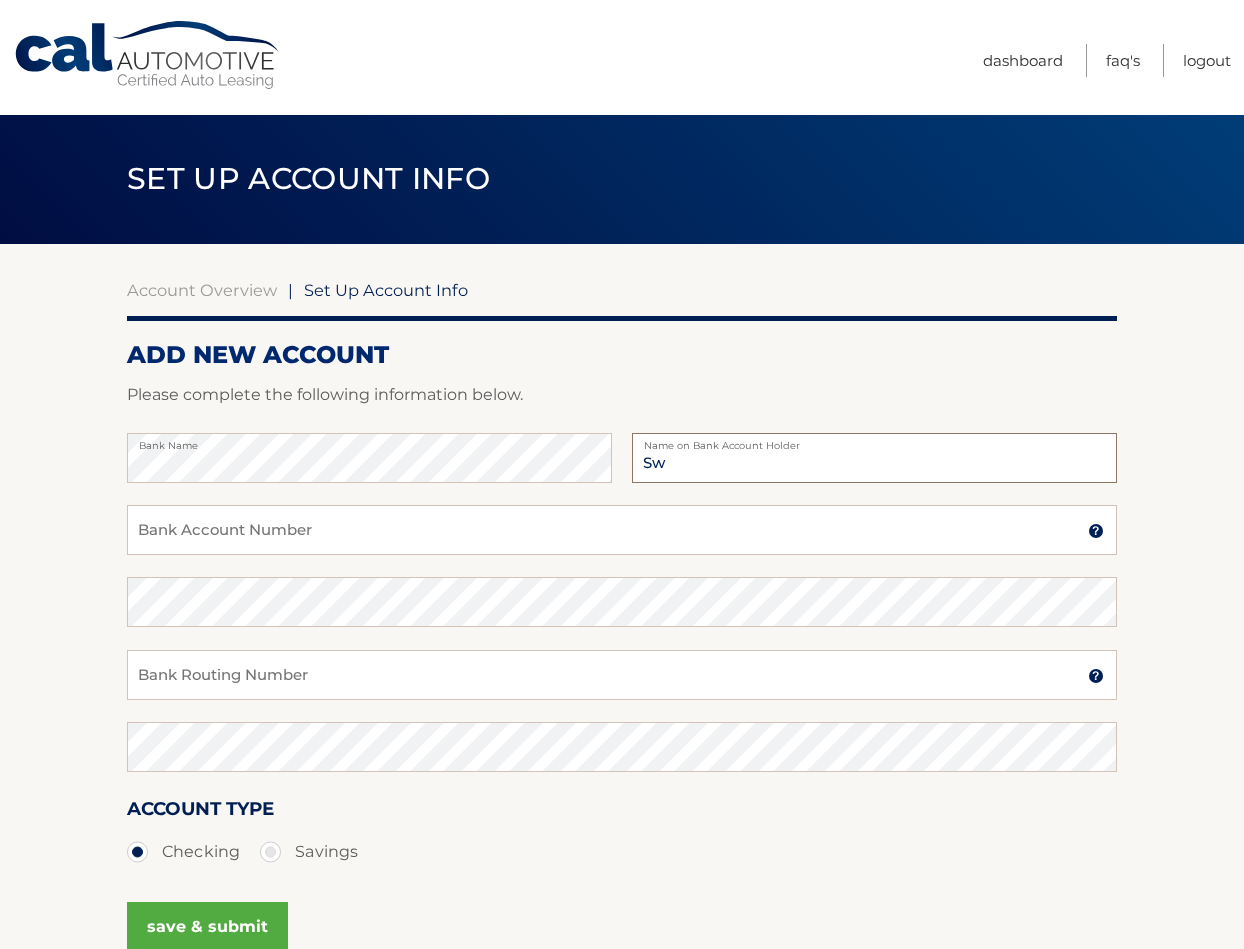 type on "S" 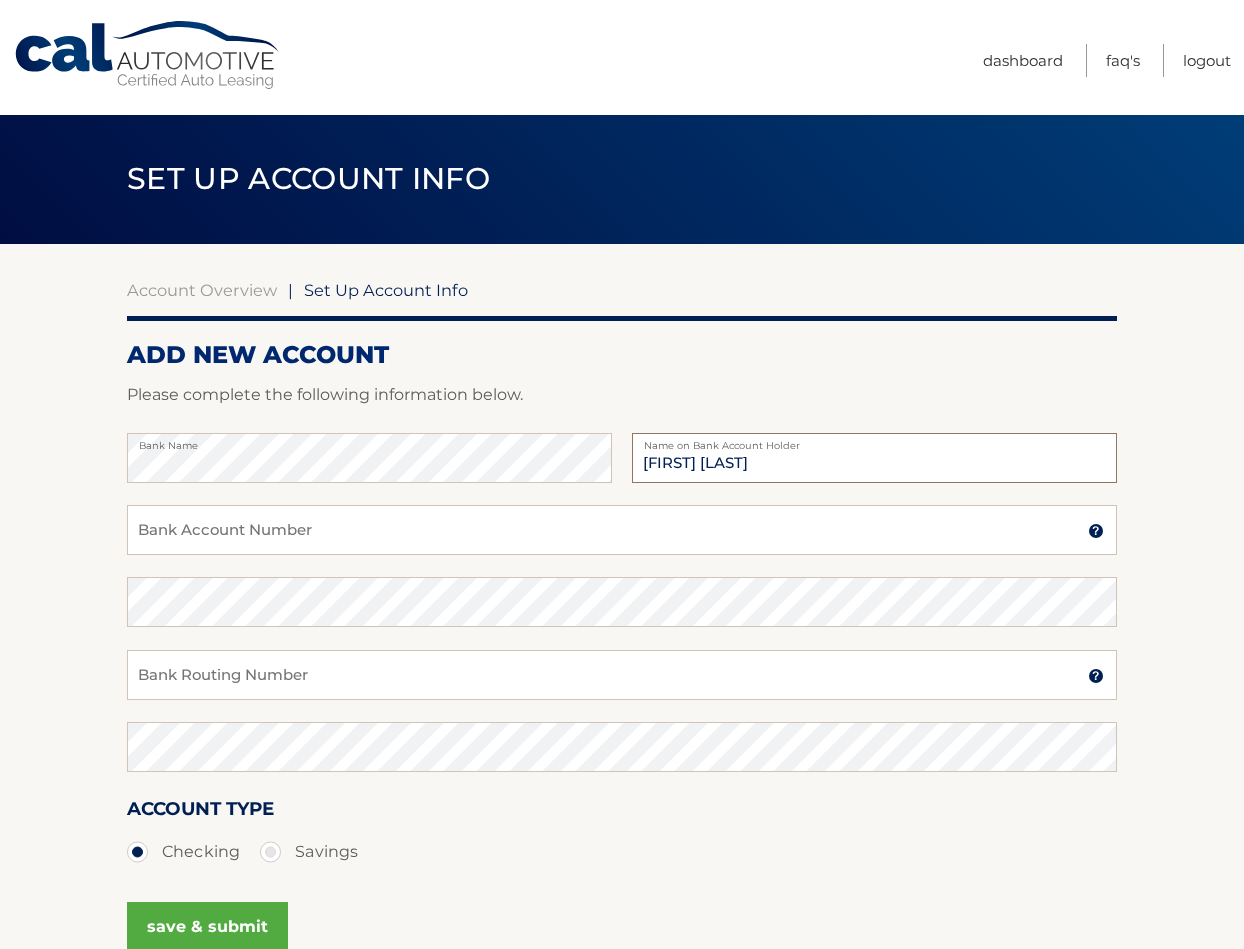 type on "[FIRST] [LAST]" 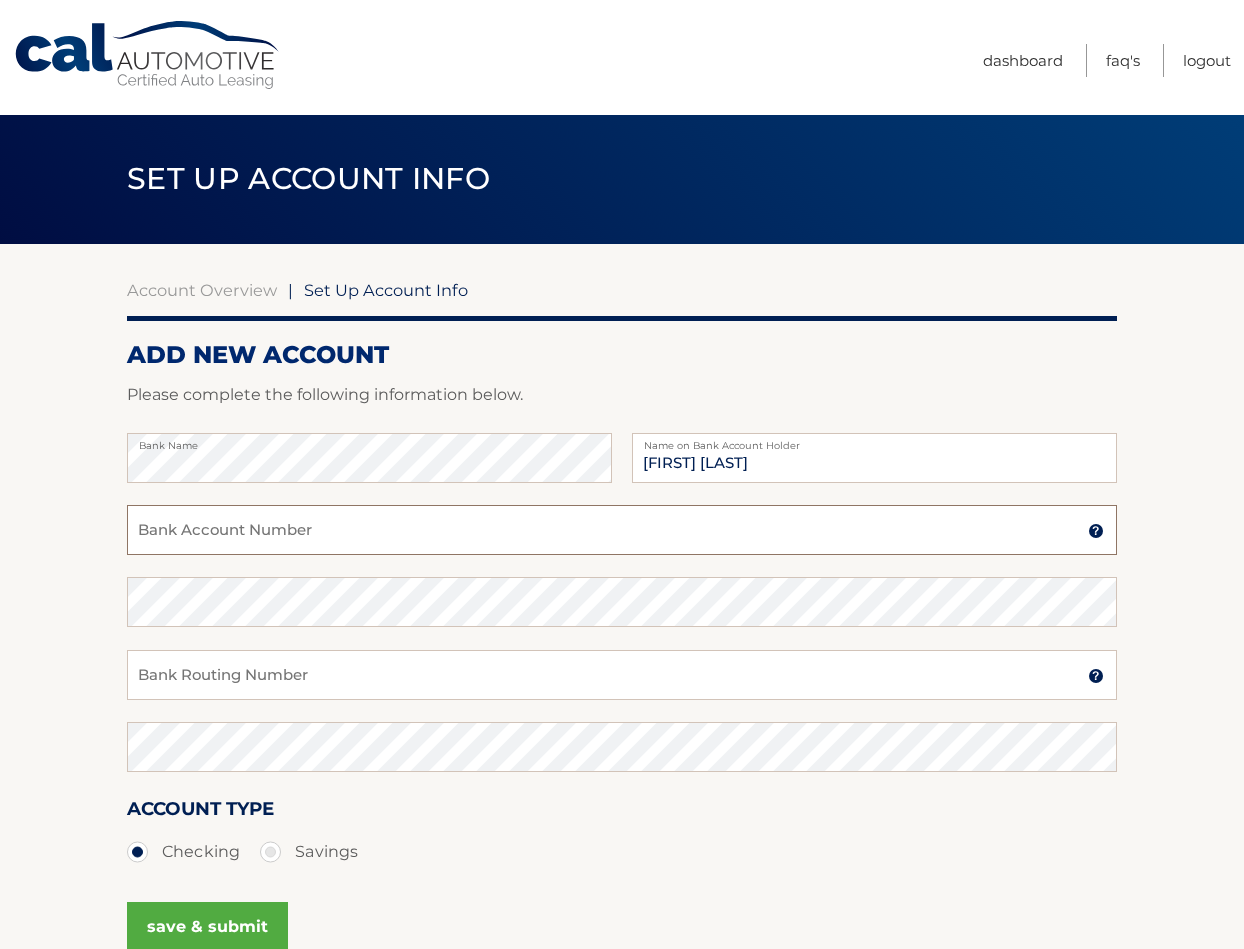 click on "Bank Account Number" at bounding box center (622, 530) 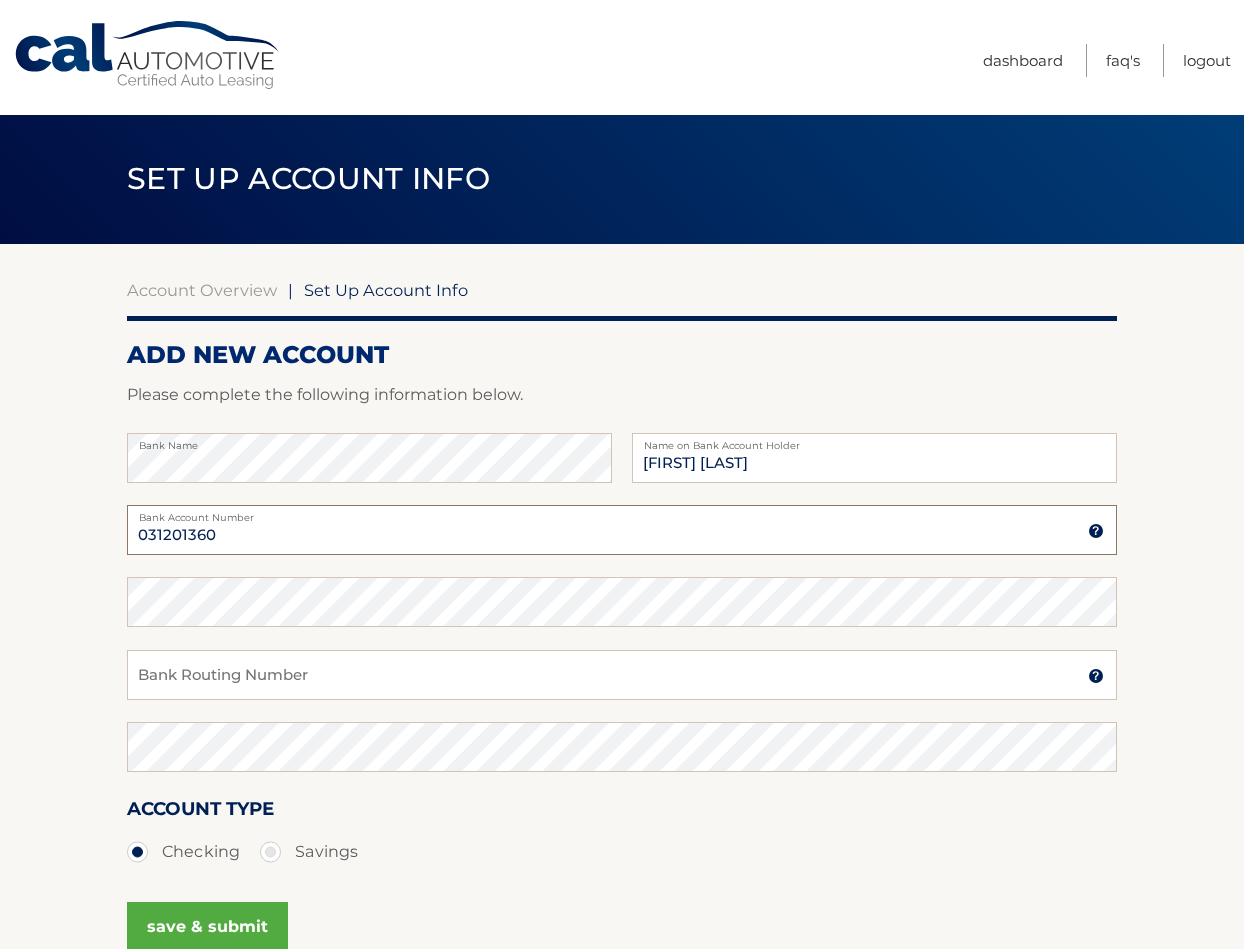 type on "031201360" 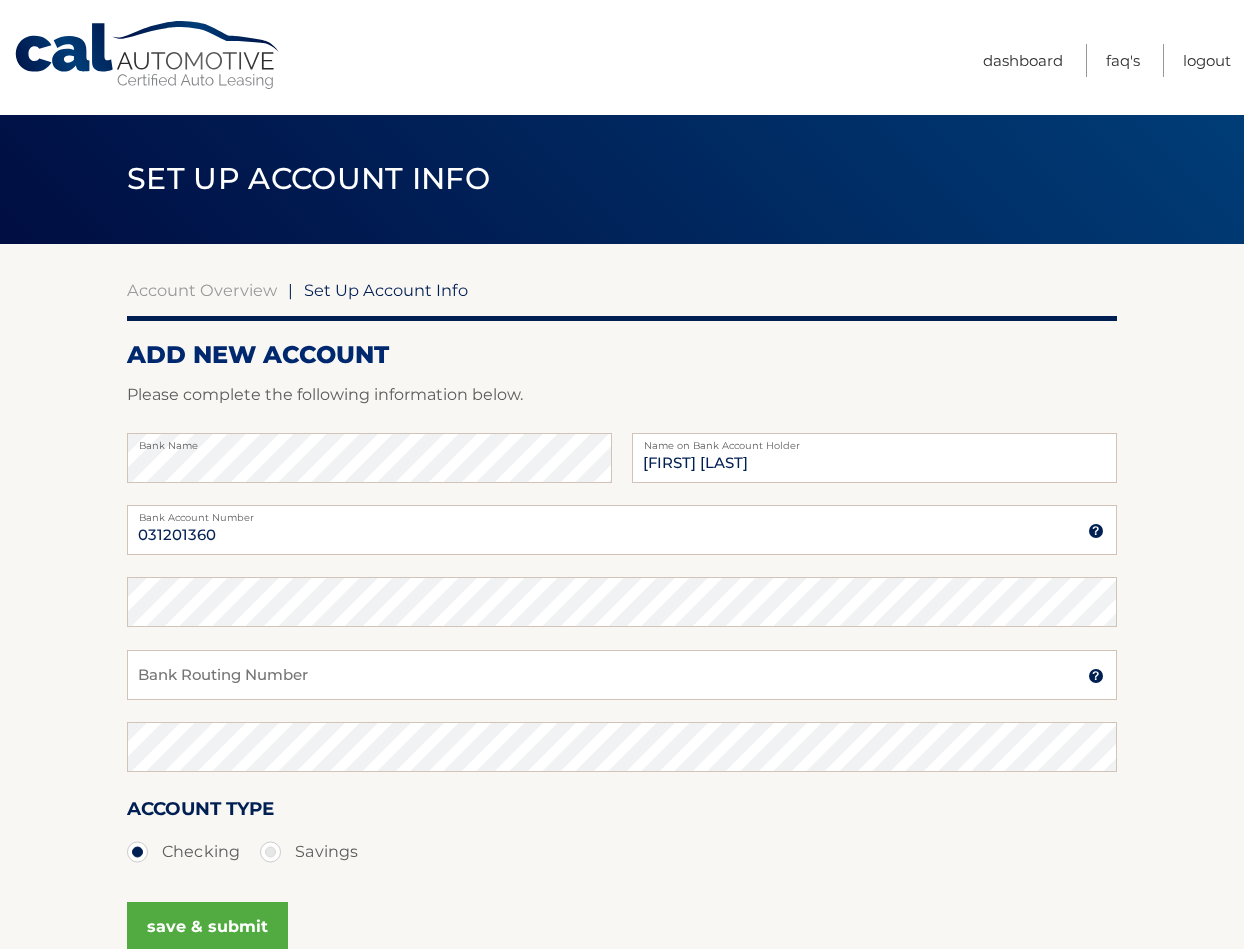 click at bounding box center (1096, 531) 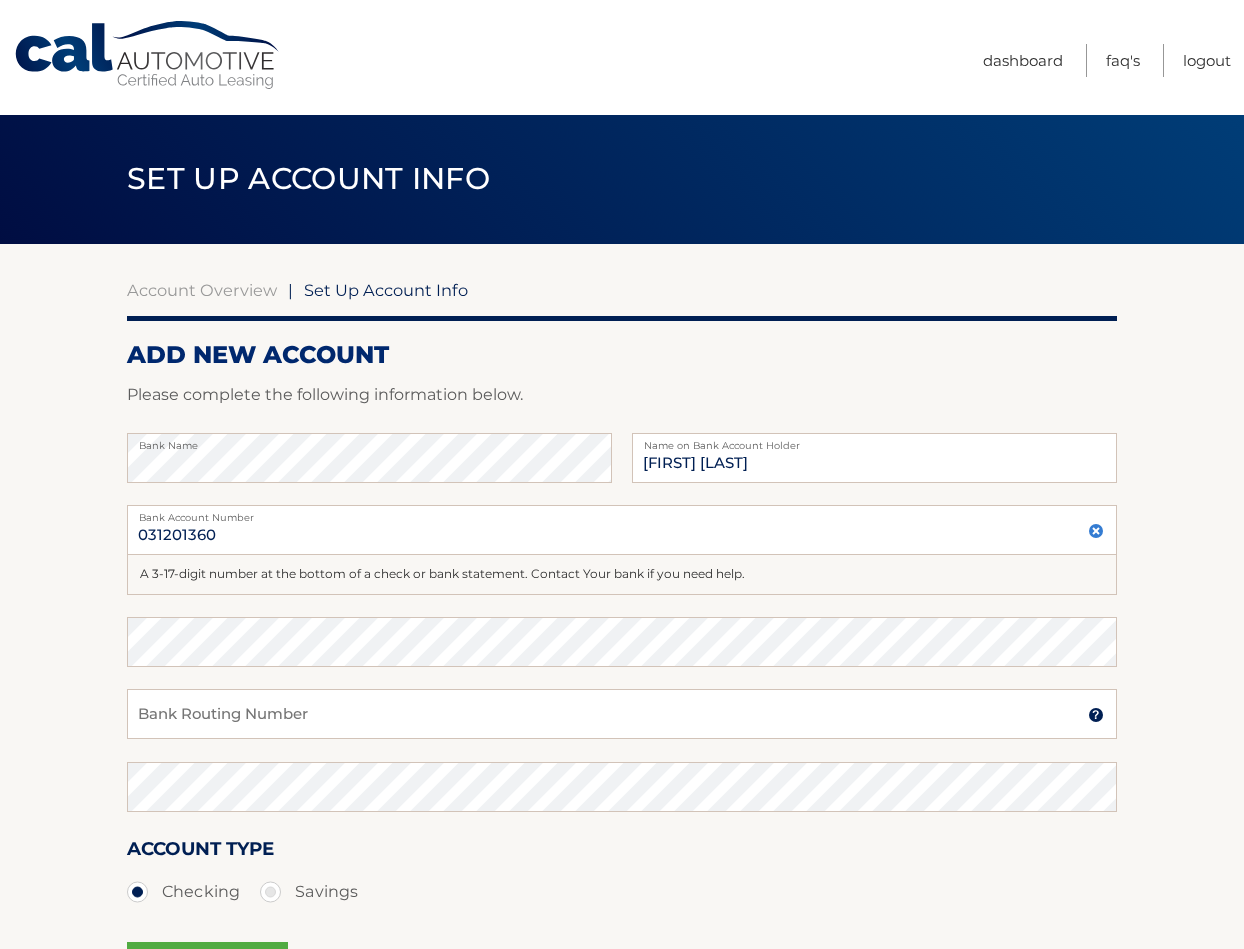 click at bounding box center (1096, 715) 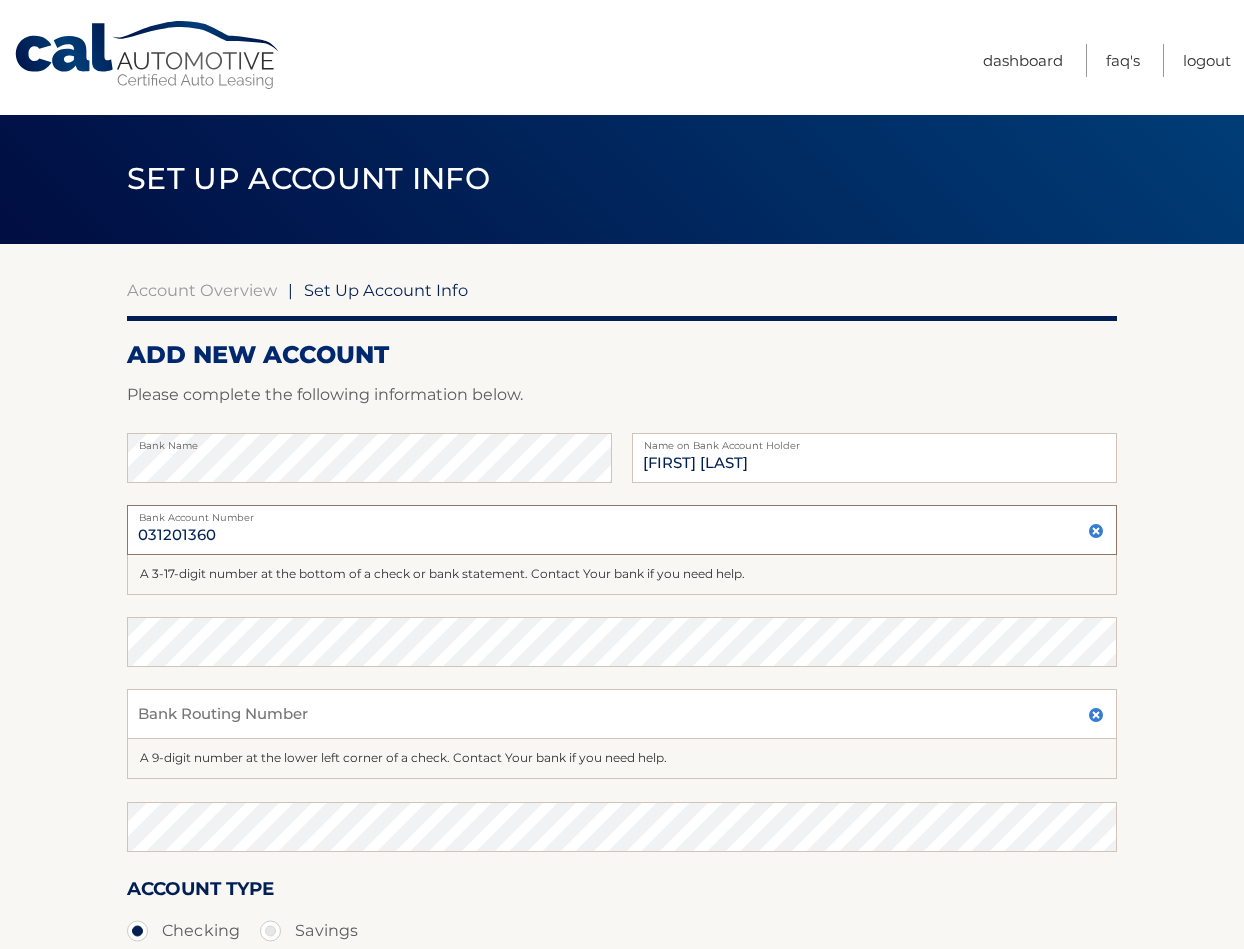 click on "031201360" at bounding box center (622, 530) 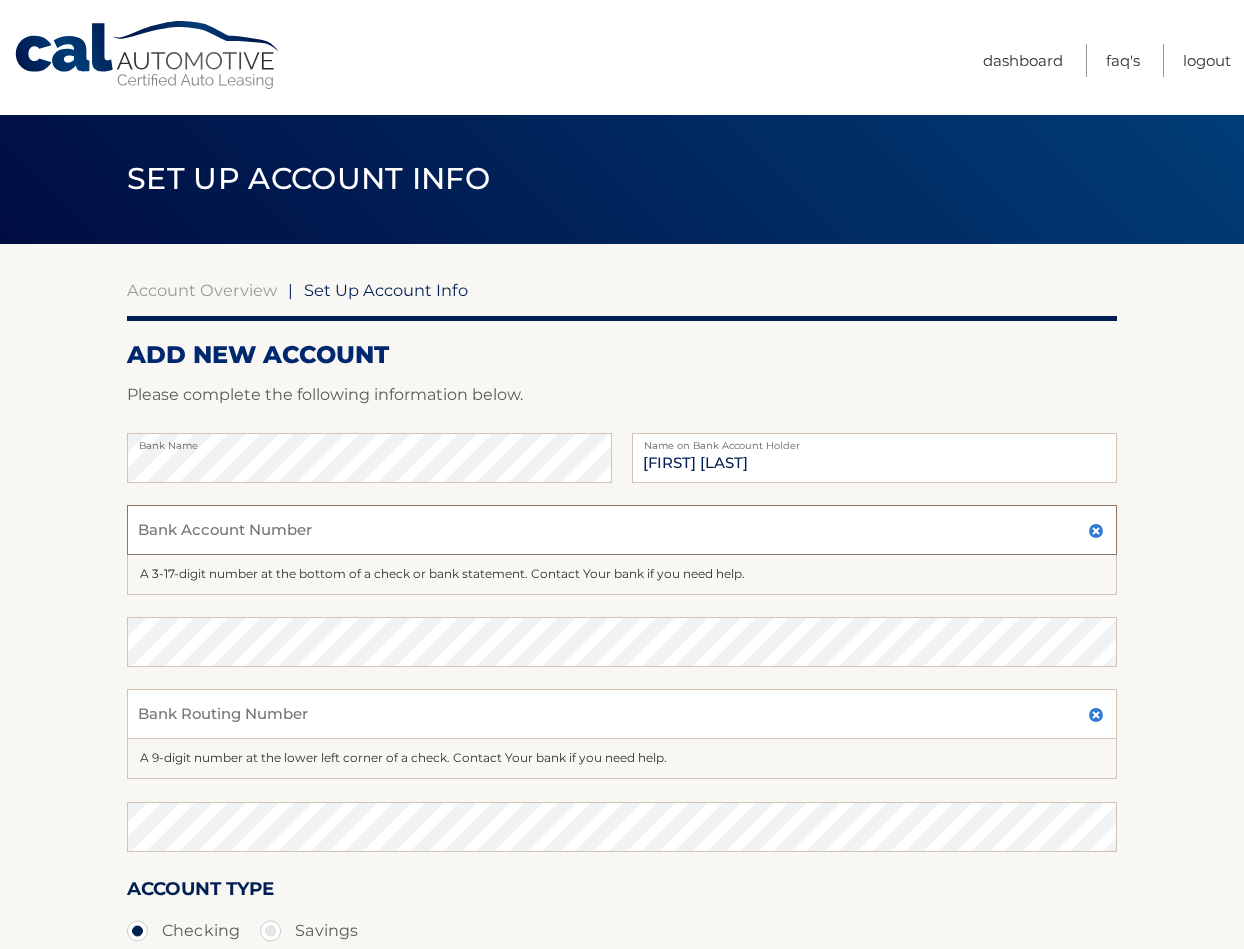 type 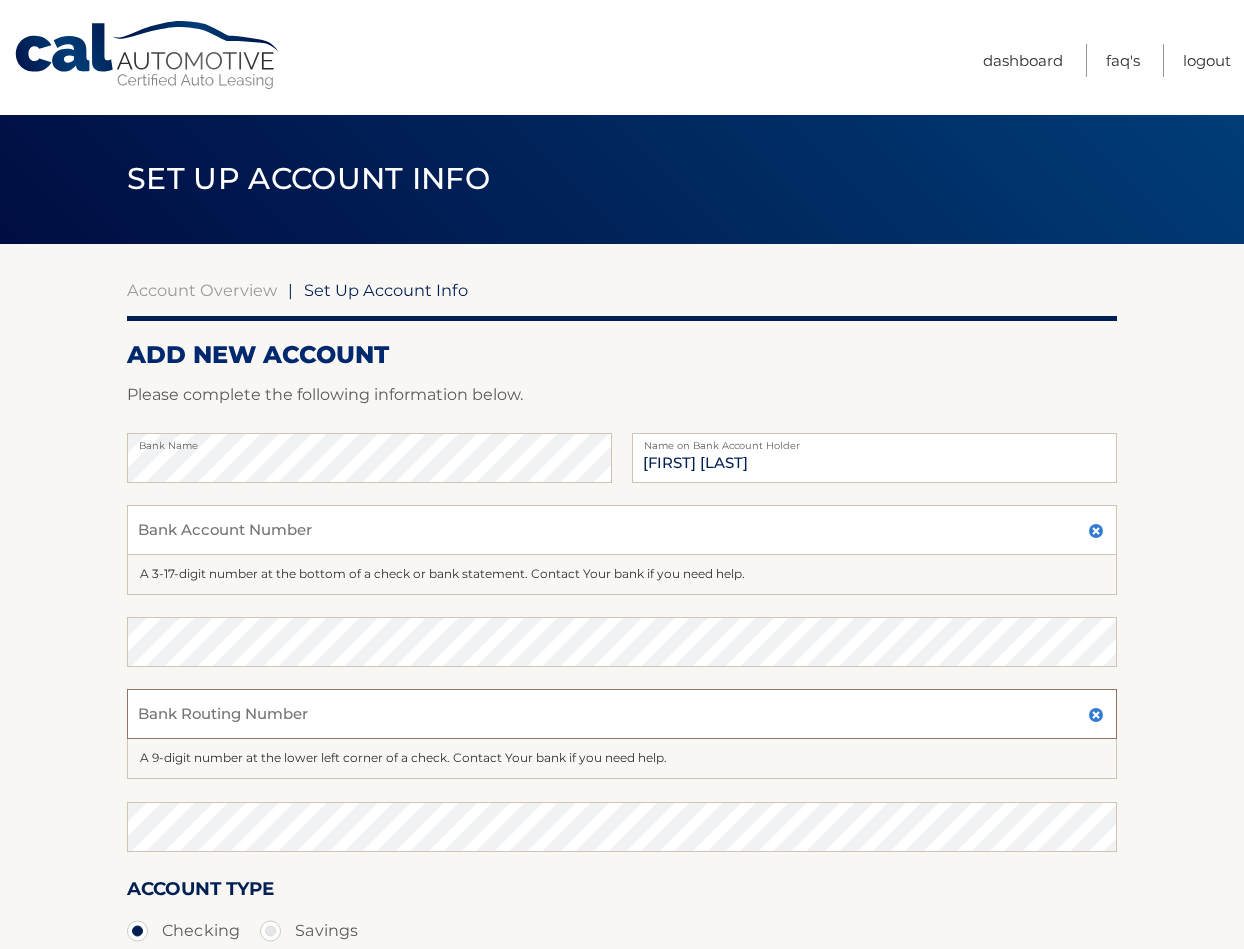 click on "Bank Routing Number" at bounding box center [622, 714] 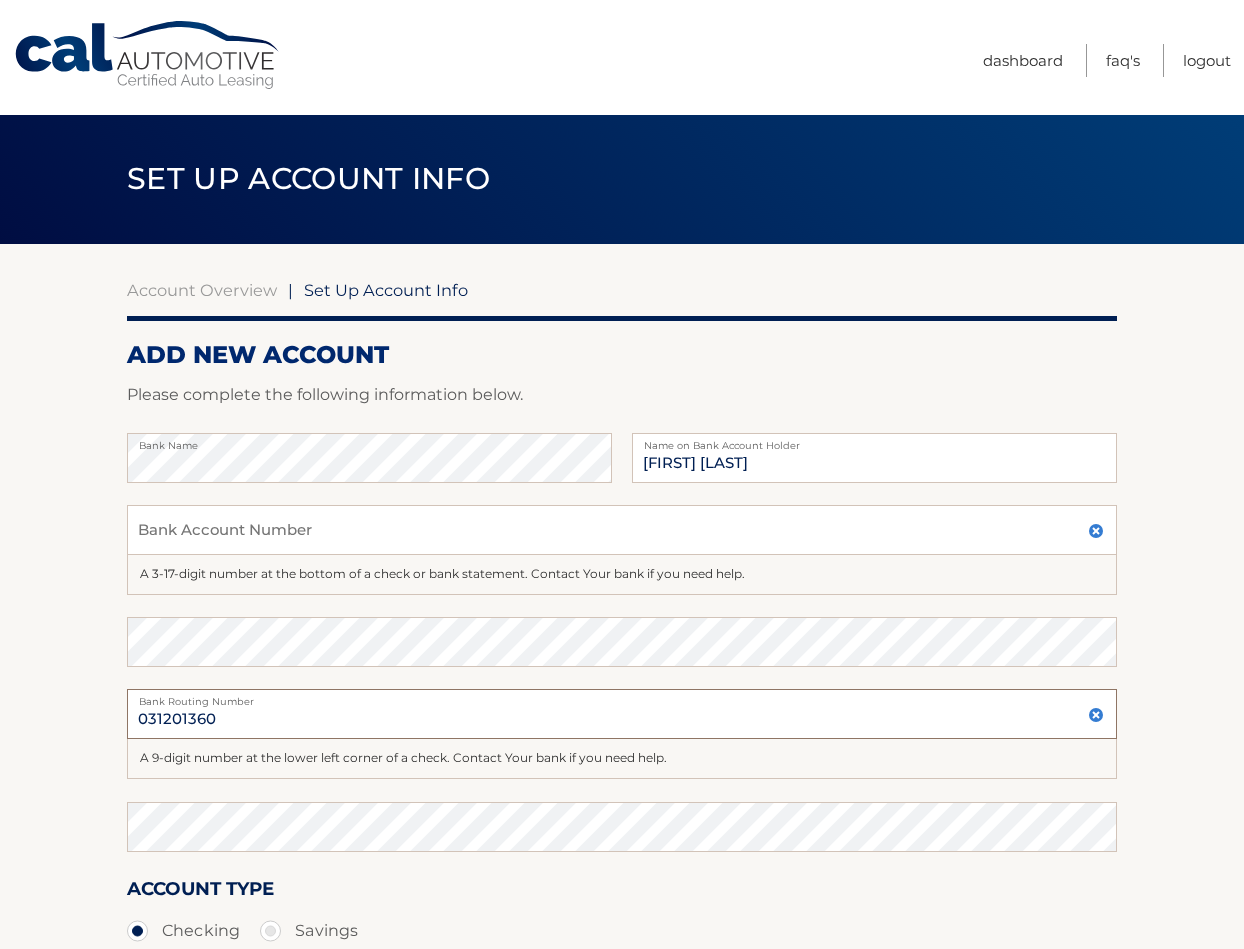 type on "031201360" 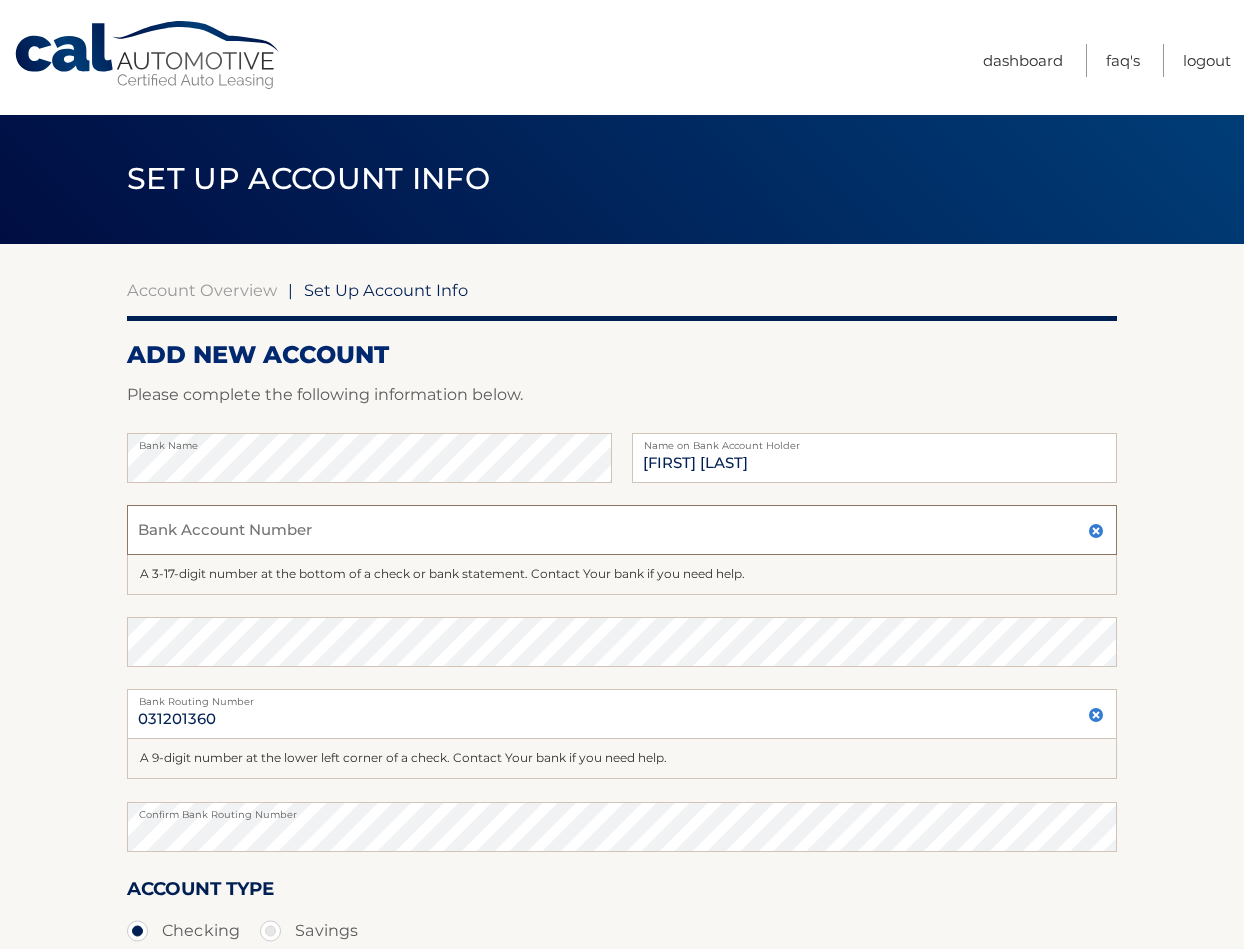 click on "Bank Account Number" at bounding box center (622, 530) 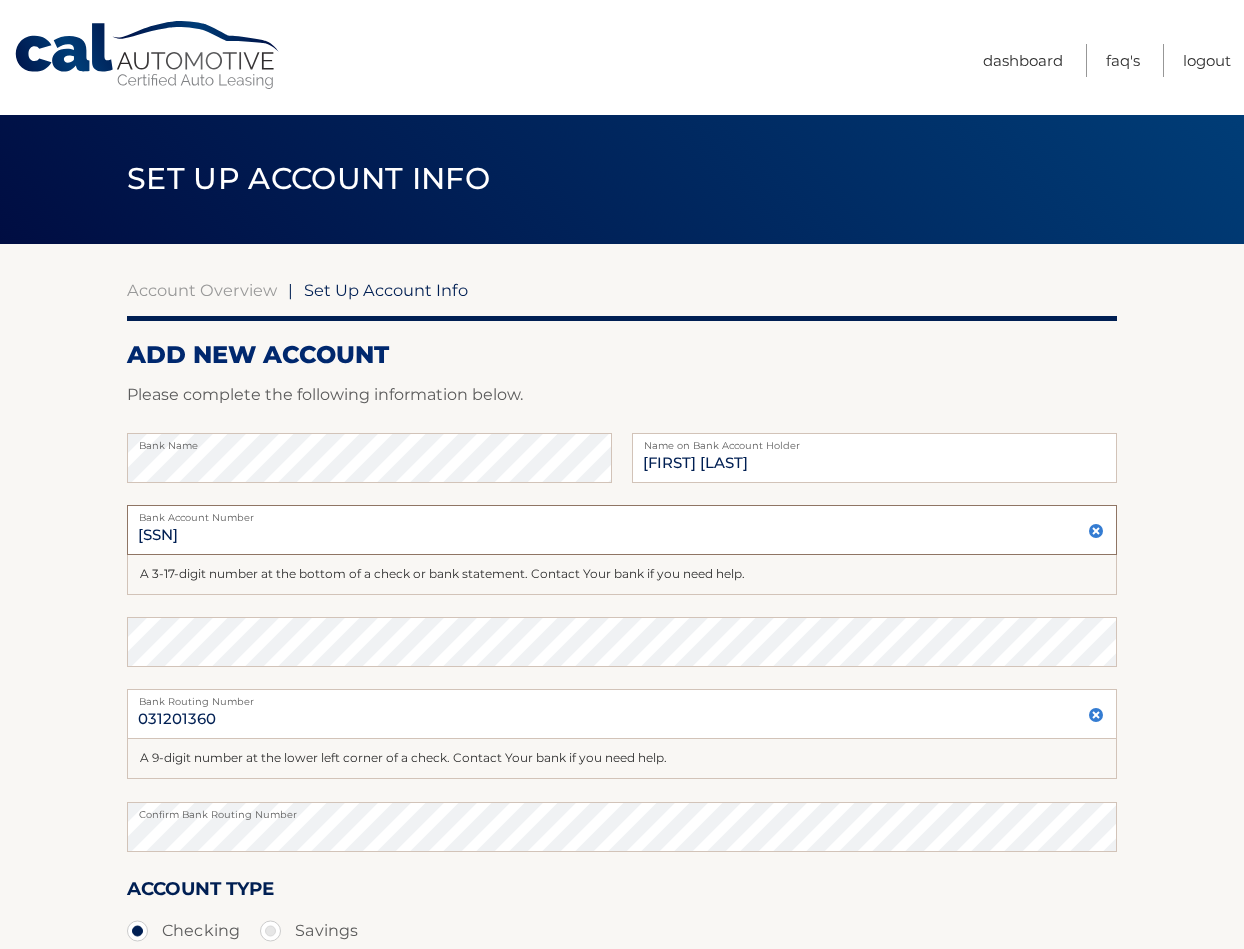 click on "4314528617" at bounding box center (622, 530) 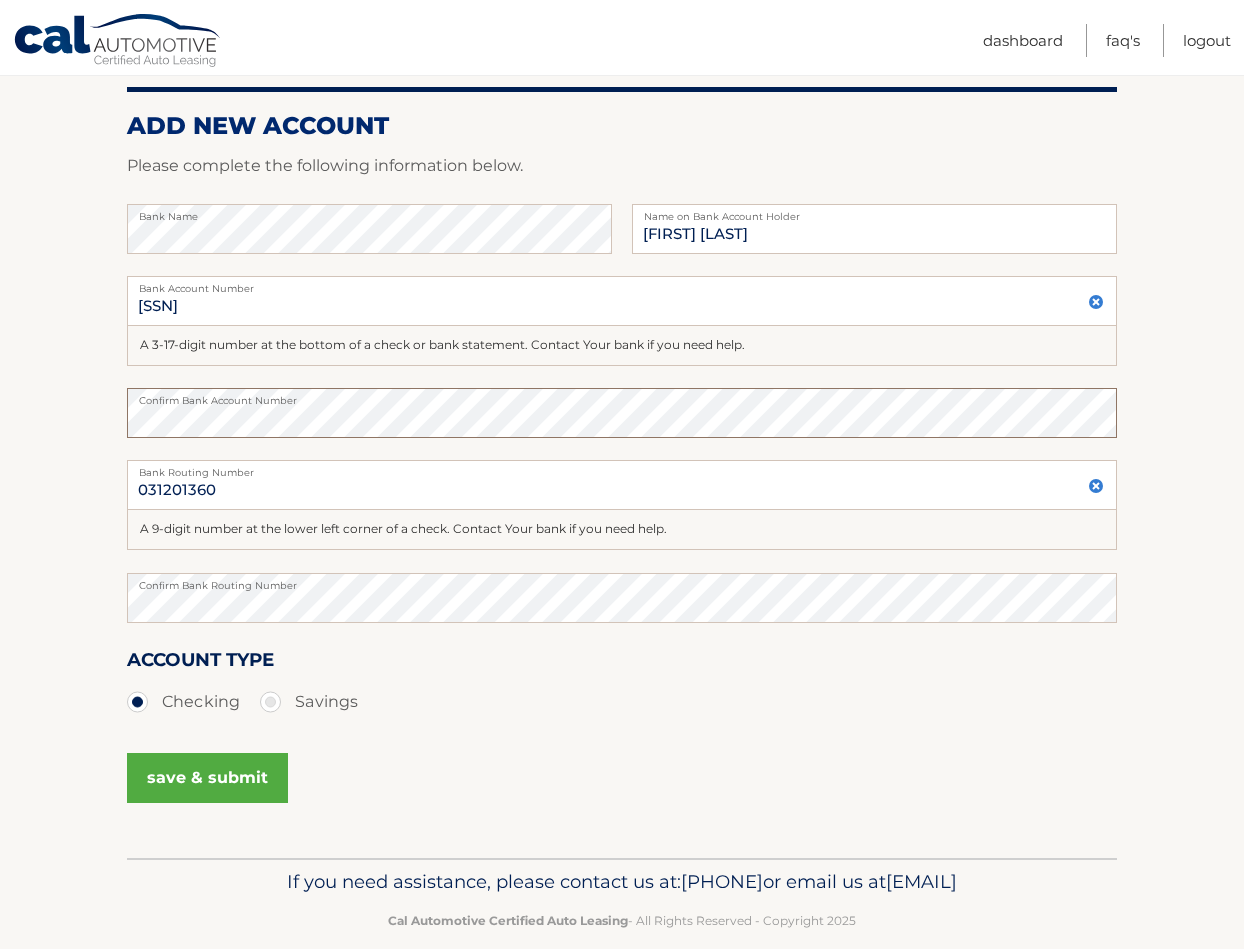 scroll, scrollTop: 235, scrollLeft: 0, axis: vertical 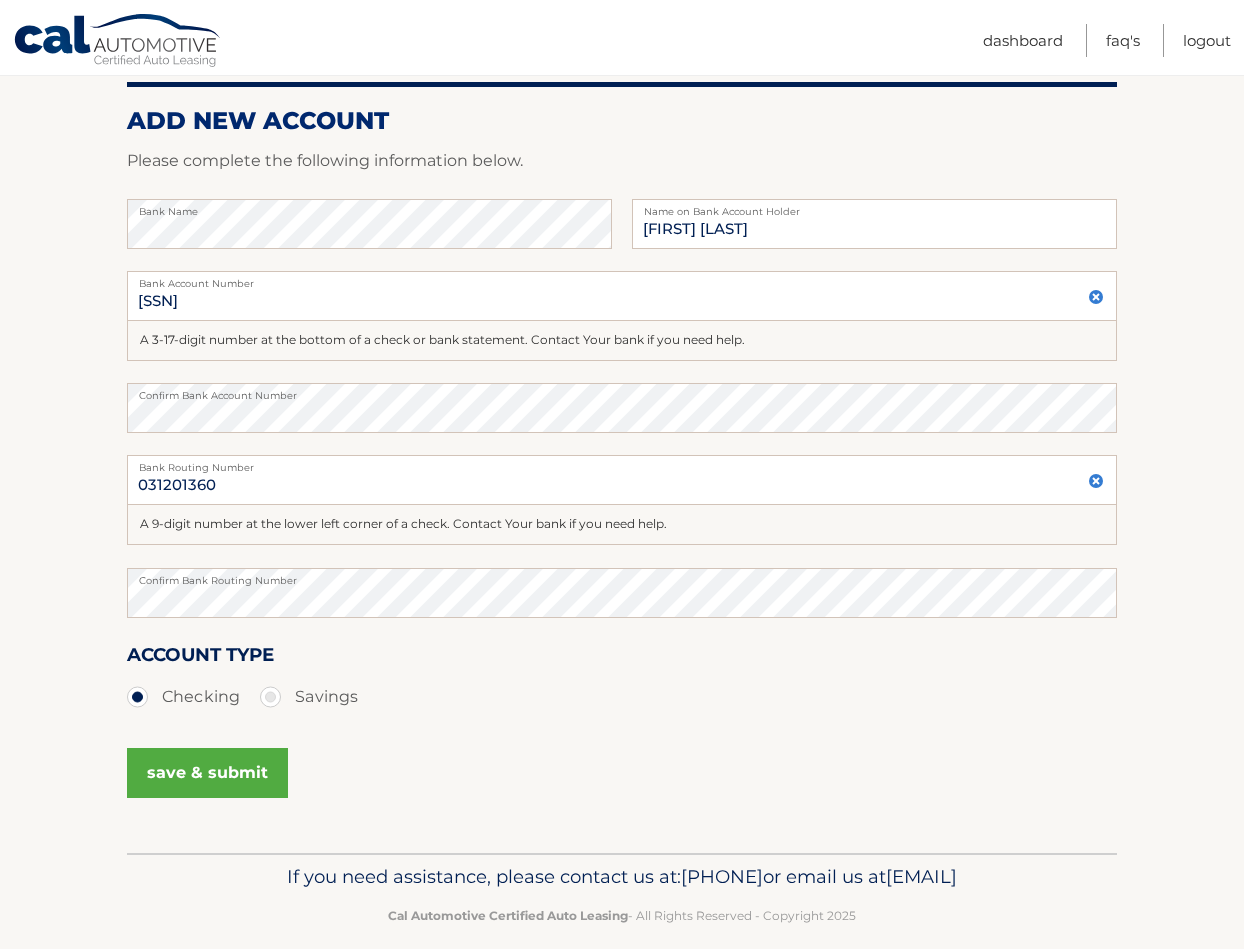 click on "save & submit" at bounding box center (207, 773) 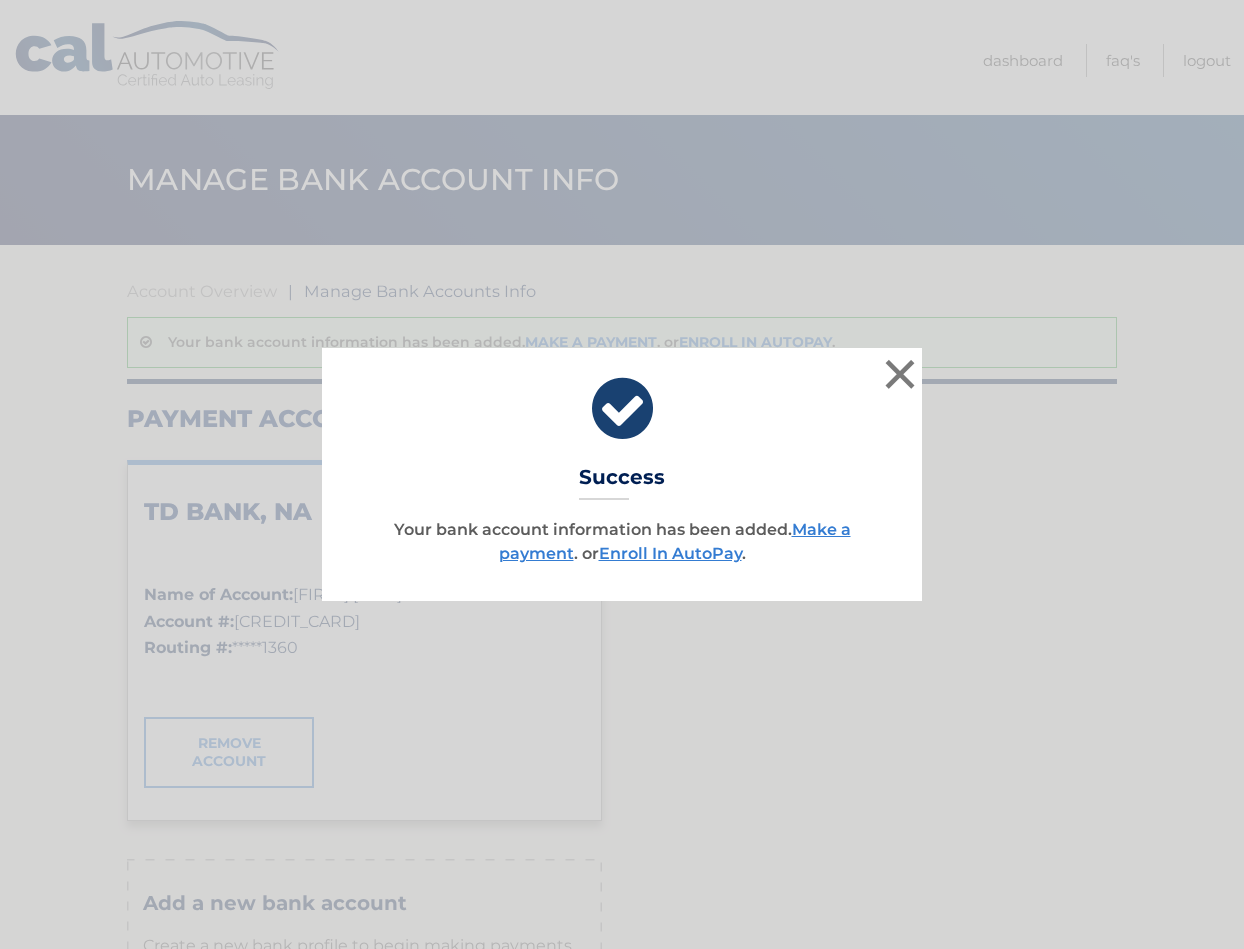 scroll, scrollTop: 0, scrollLeft: 0, axis: both 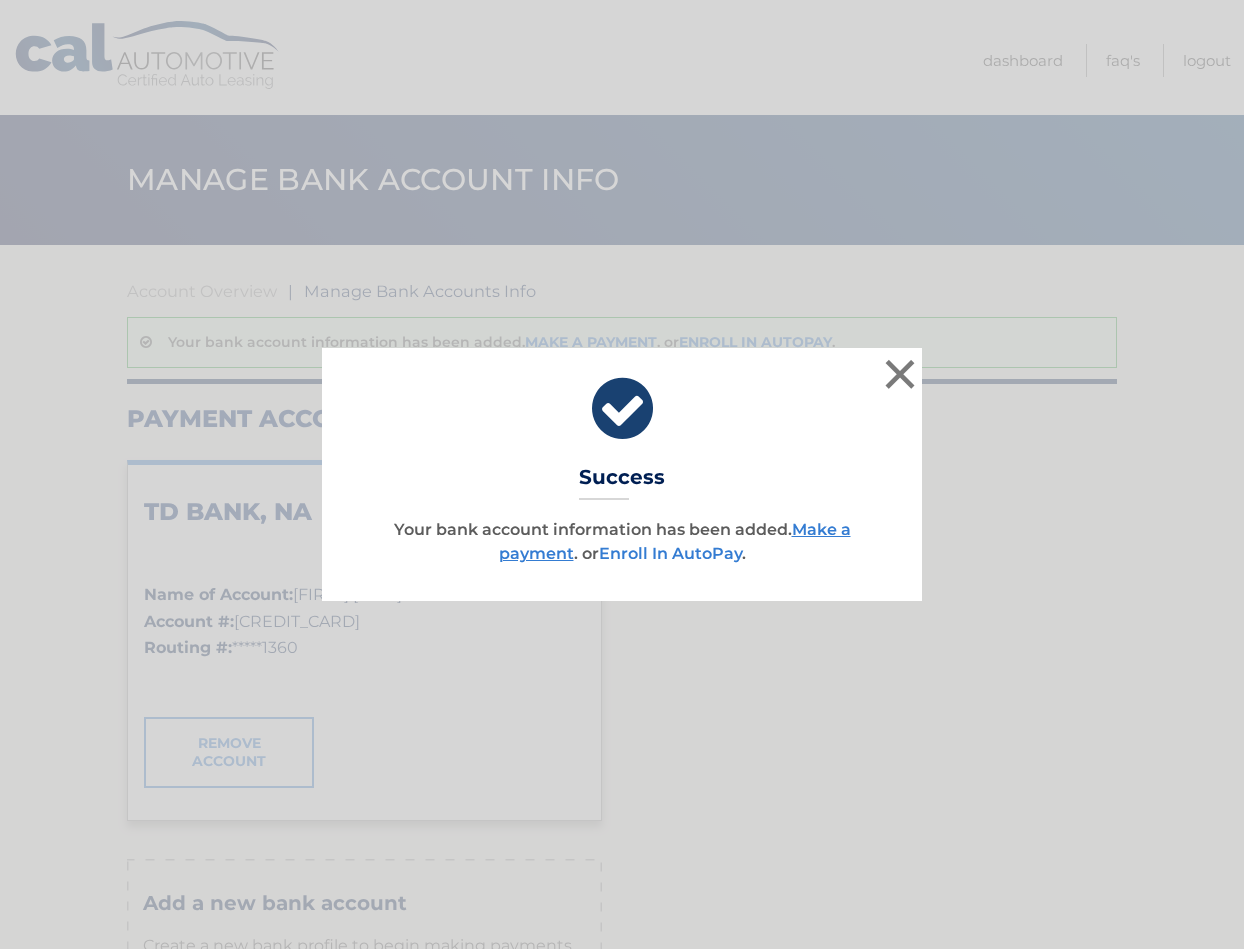 click on "Enroll In AutoPay" at bounding box center [670, 553] 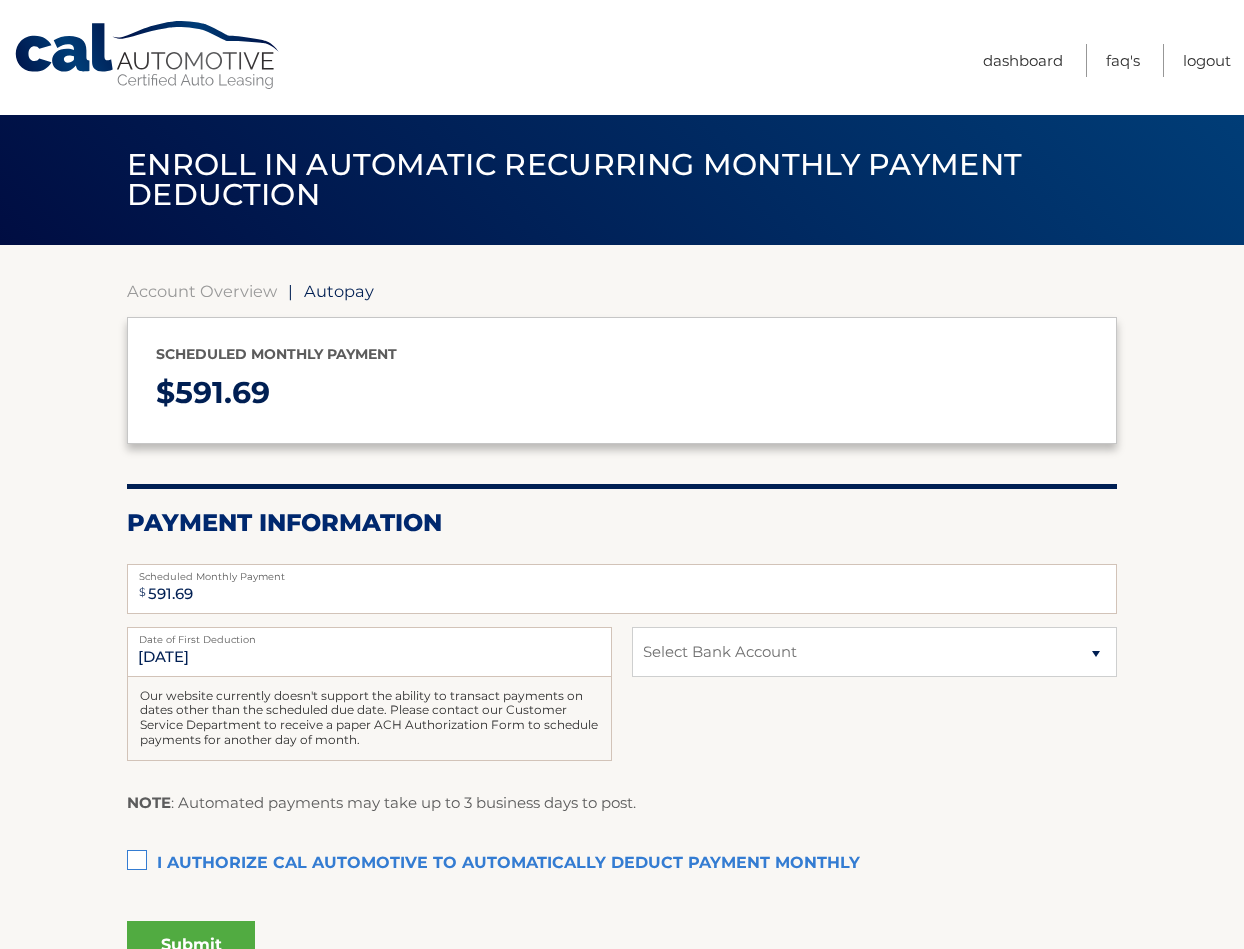 select on "[UUID]" 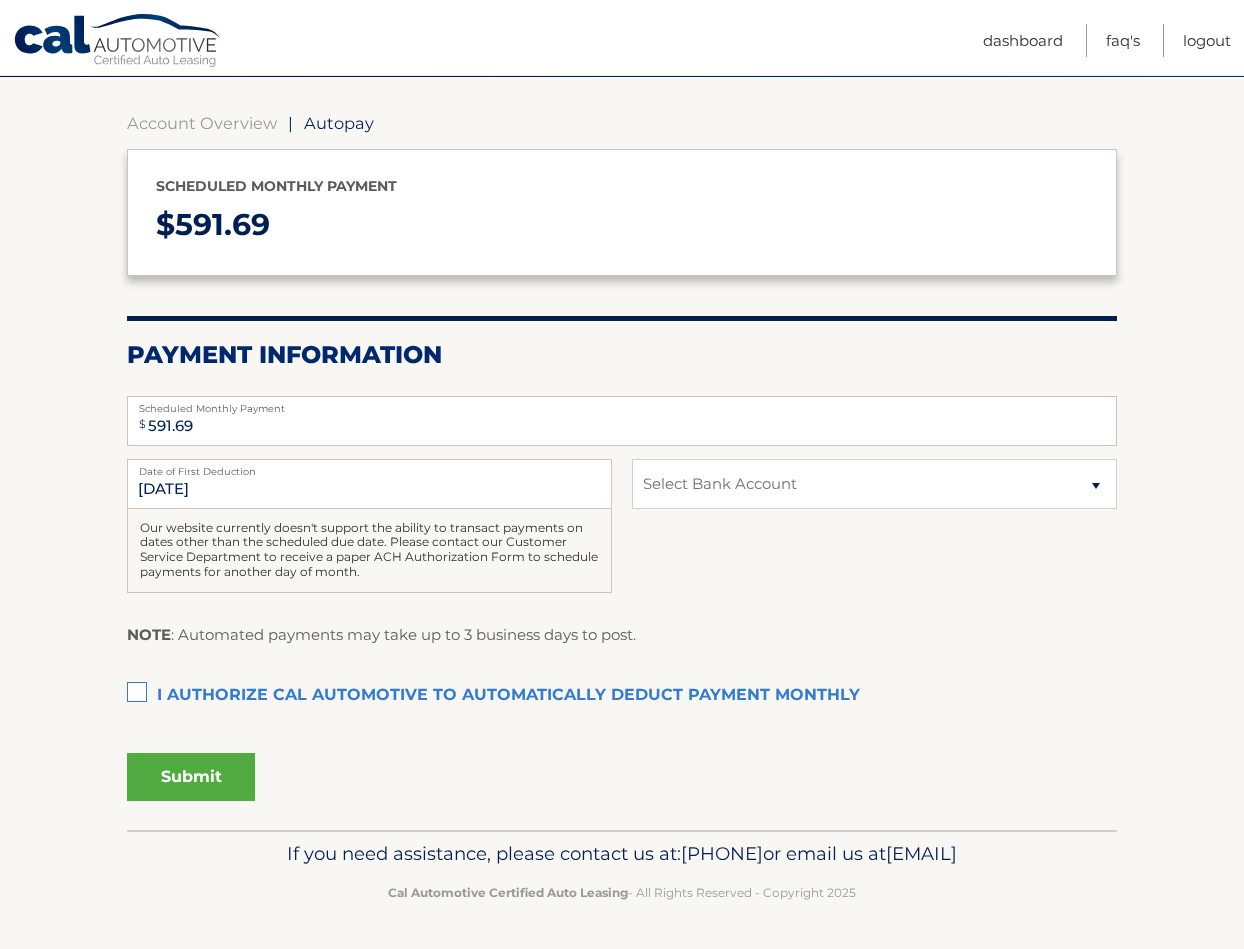 scroll, scrollTop: 194, scrollLeft: 0, axis: vertical 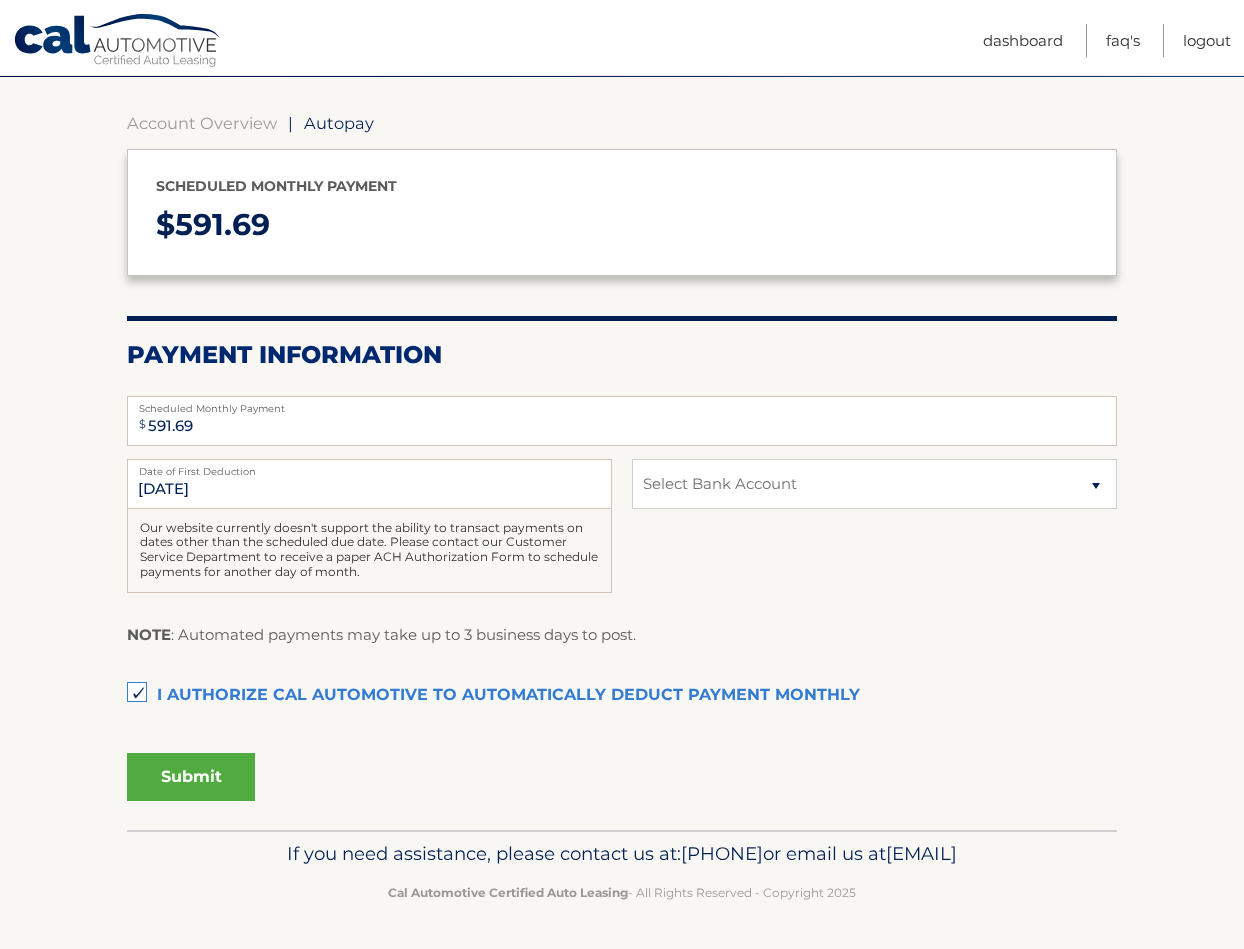 click on "Submit" at bounding box center (191, 777) 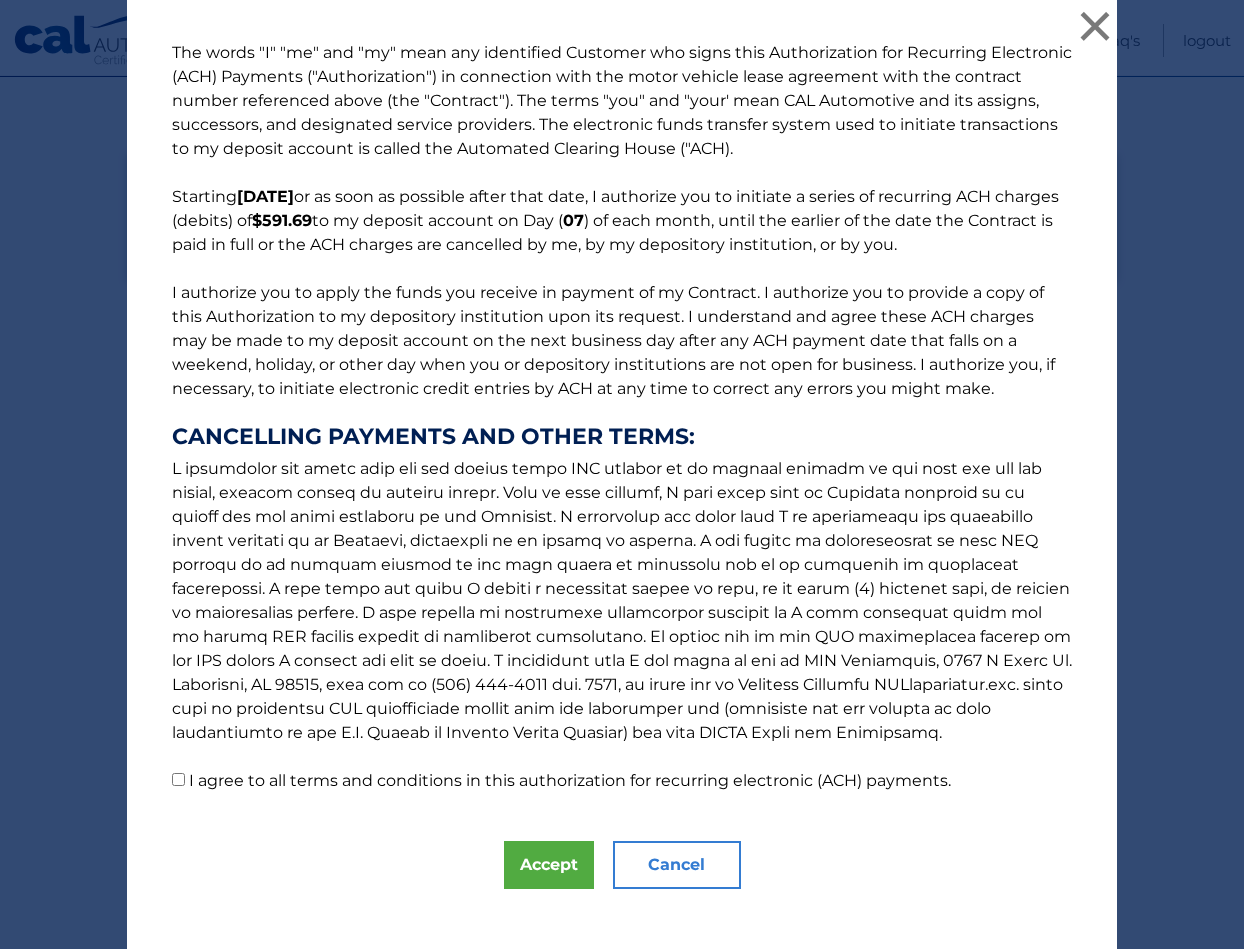 click on "Accept" at bounding box center (549, 865) 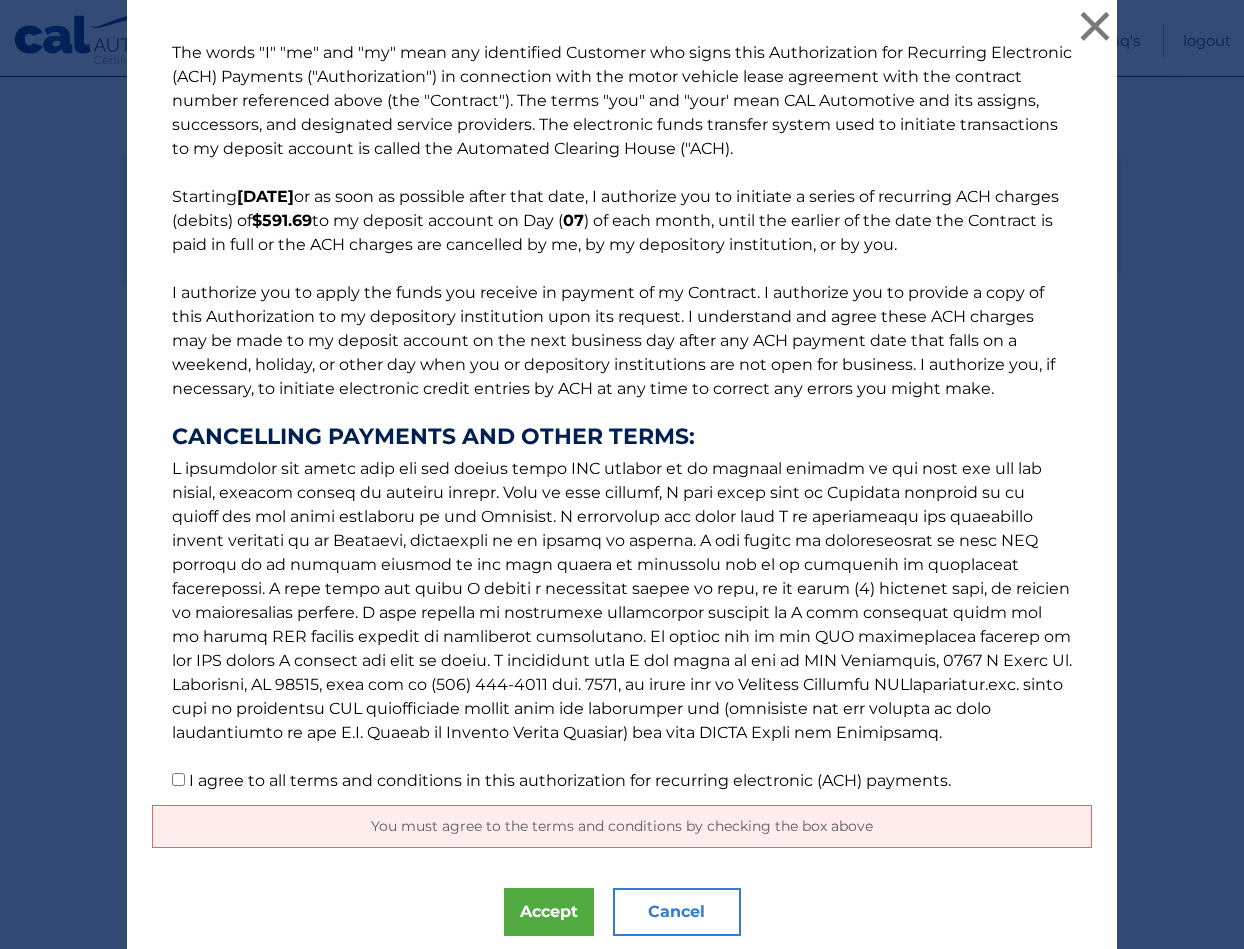 click on "I agree to all terms and conditions in this authorization for recurring electronic (ACH) payments." at bounding box center [178, 779] 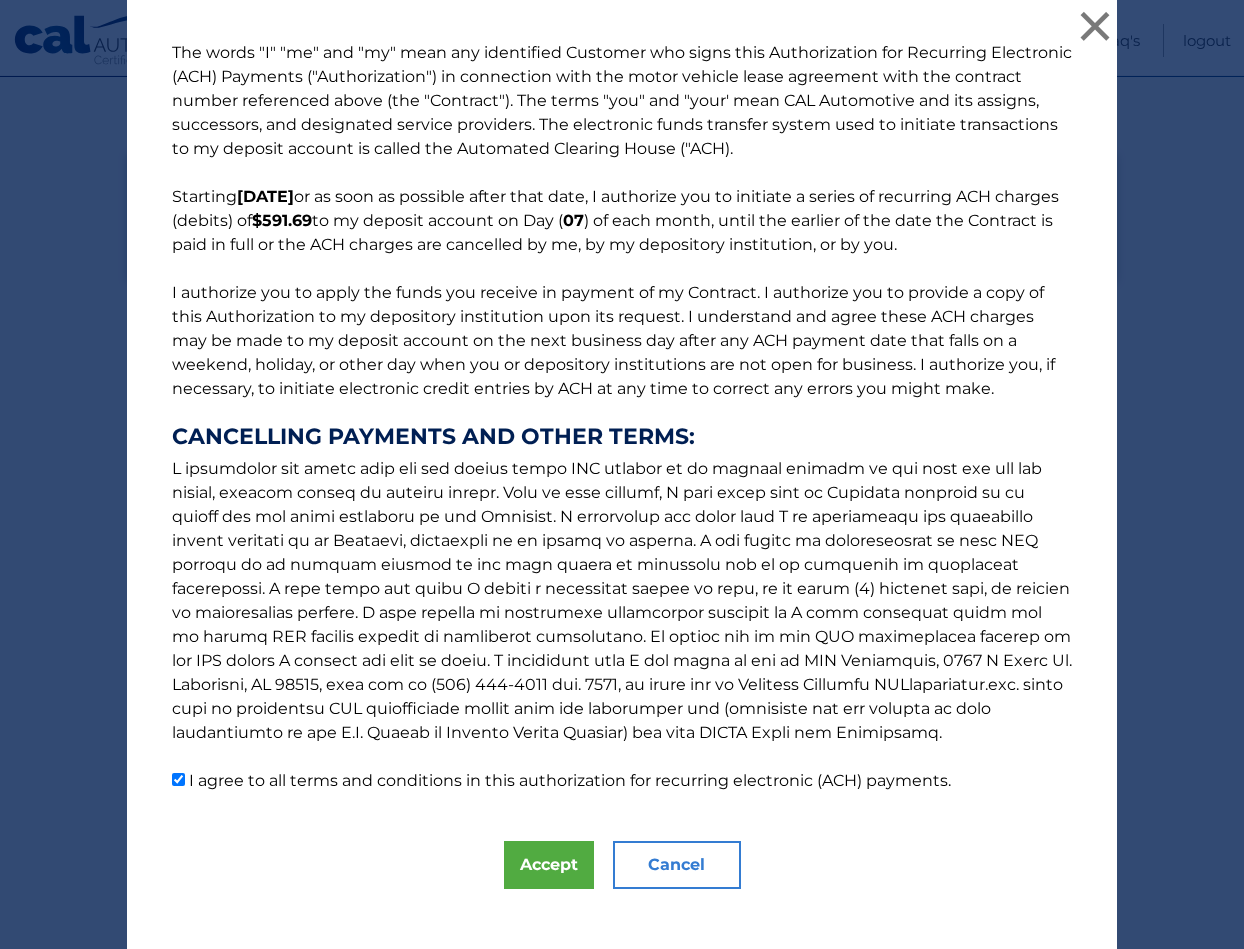 click on "Accept" at bounding box center [549, 865] 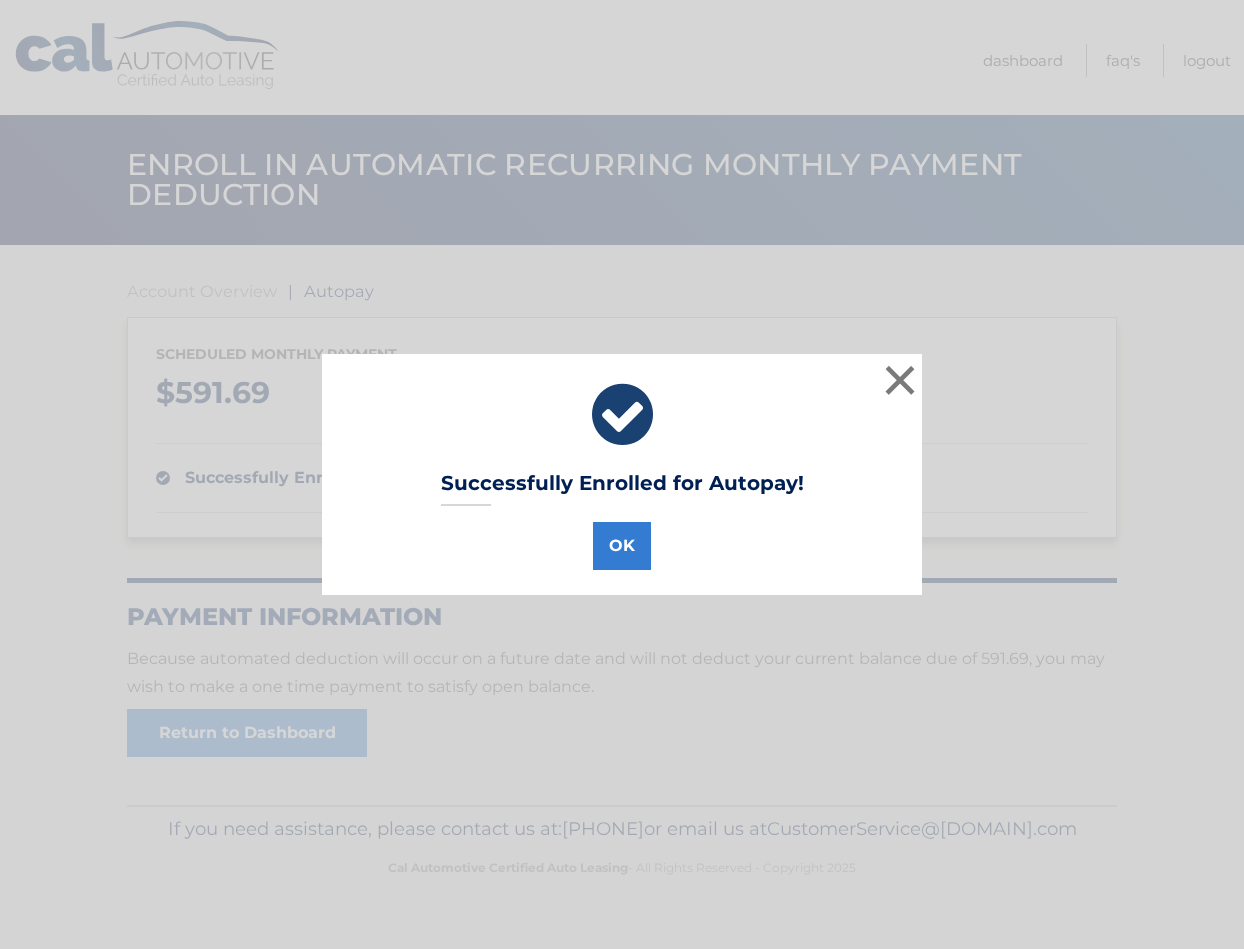 scroll, scrollTop: 0, scrollLeft: 0, axis: both 